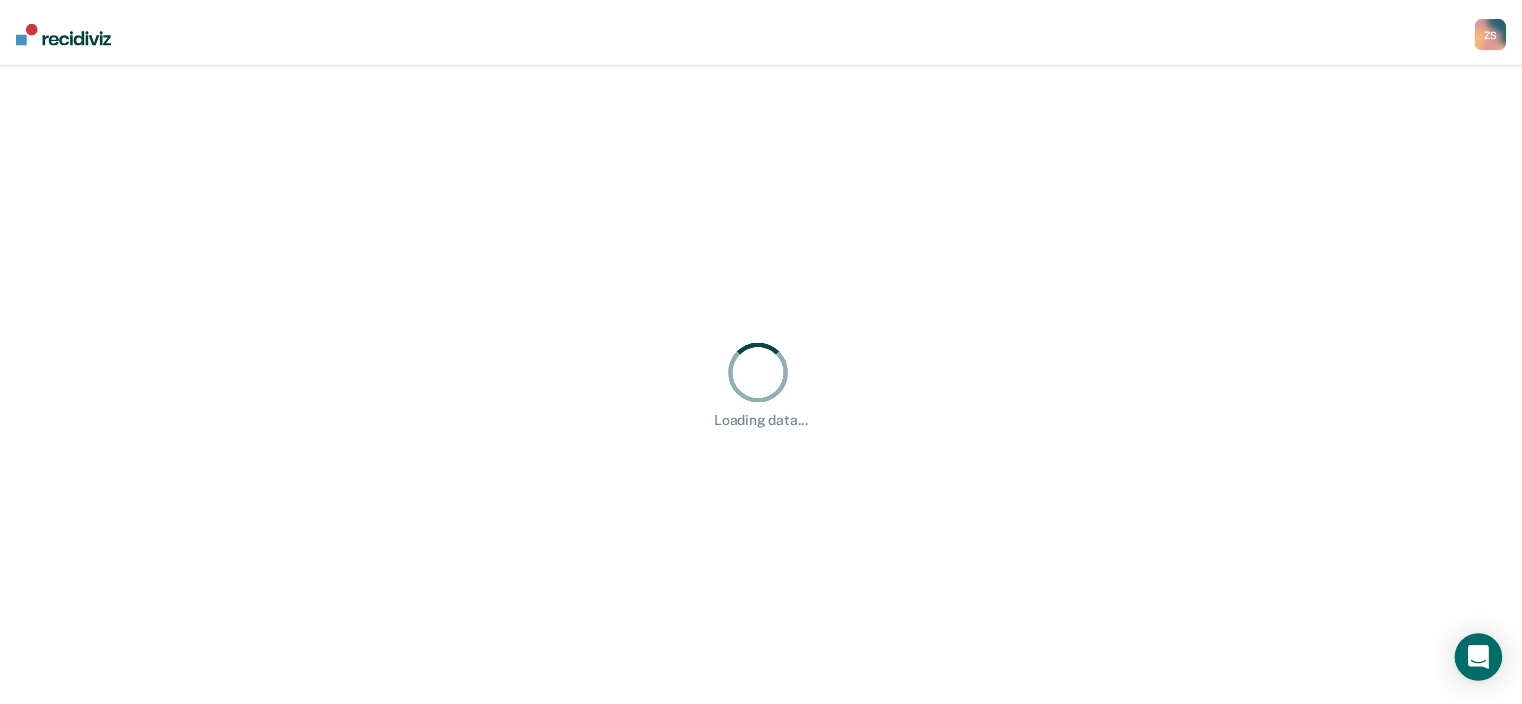 scroll, scrollTop: 0, scrollLeft: 0, axis: both 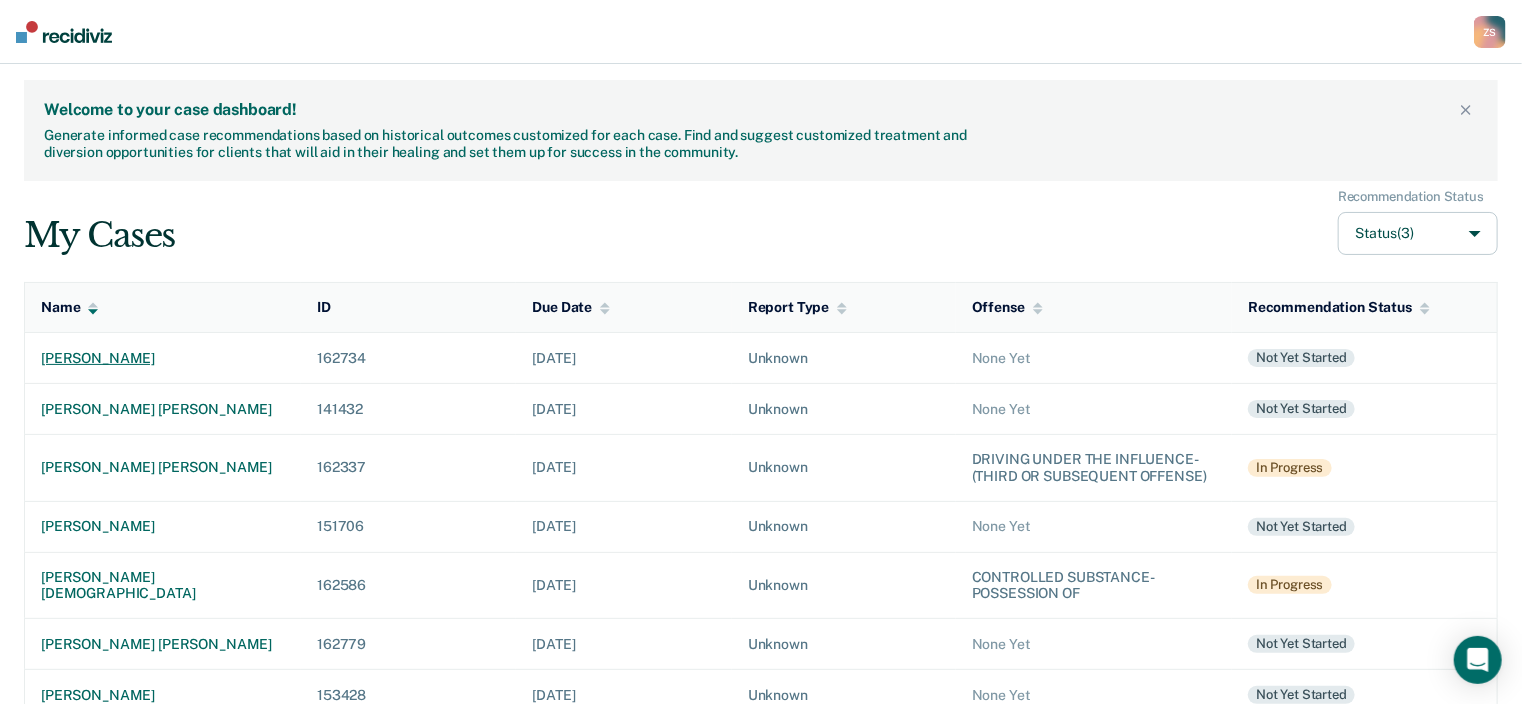 click on "[PERSON_NAME]" at bounding box center (163, 358) 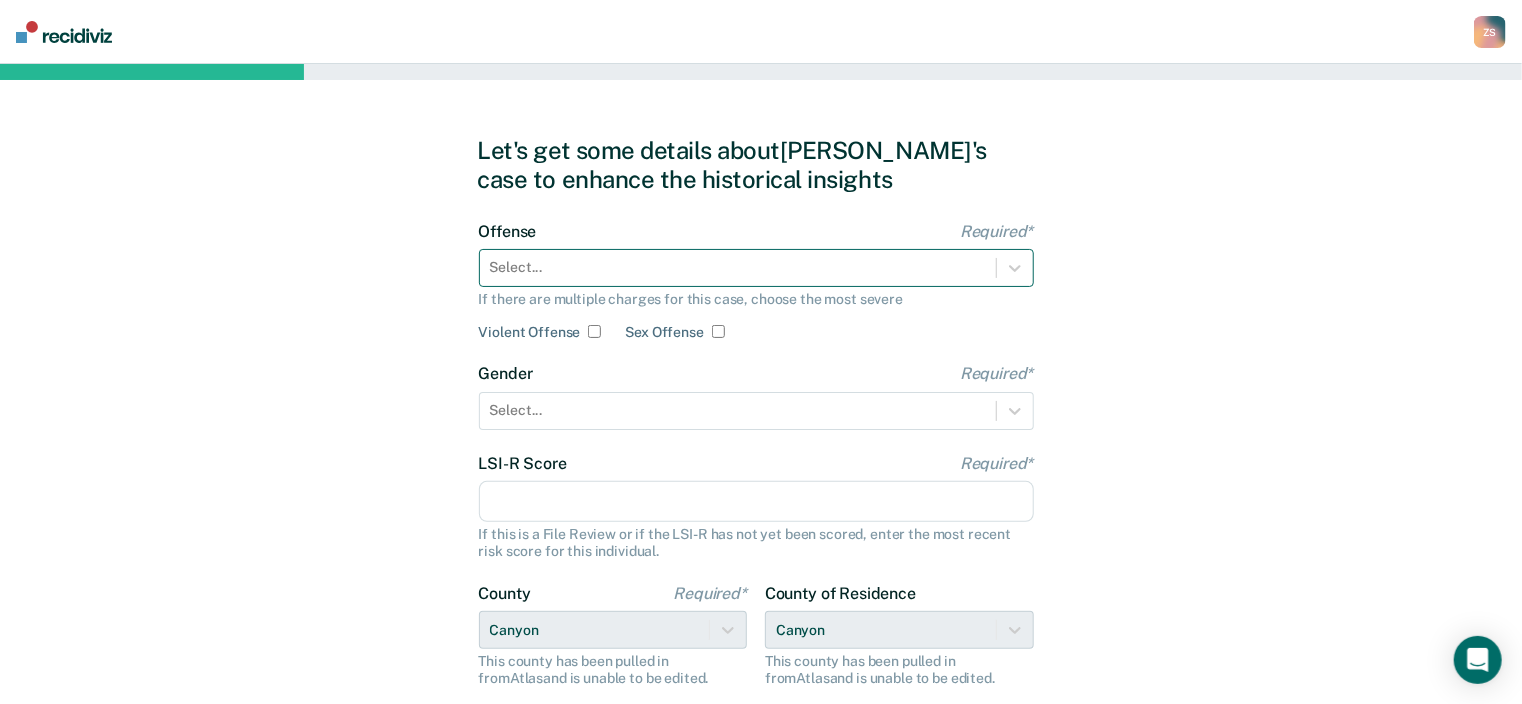 click at bounding box center [738, 267] 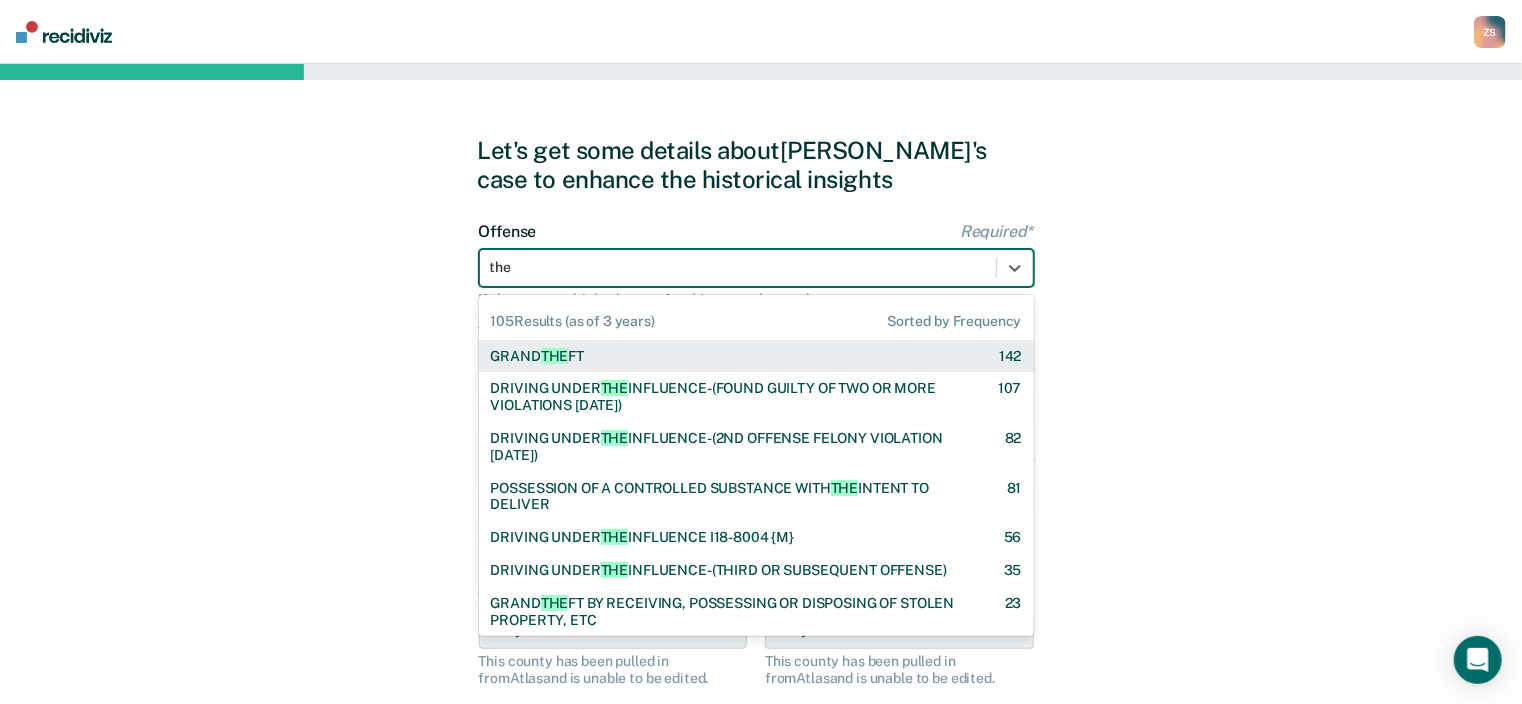 type on "thef" 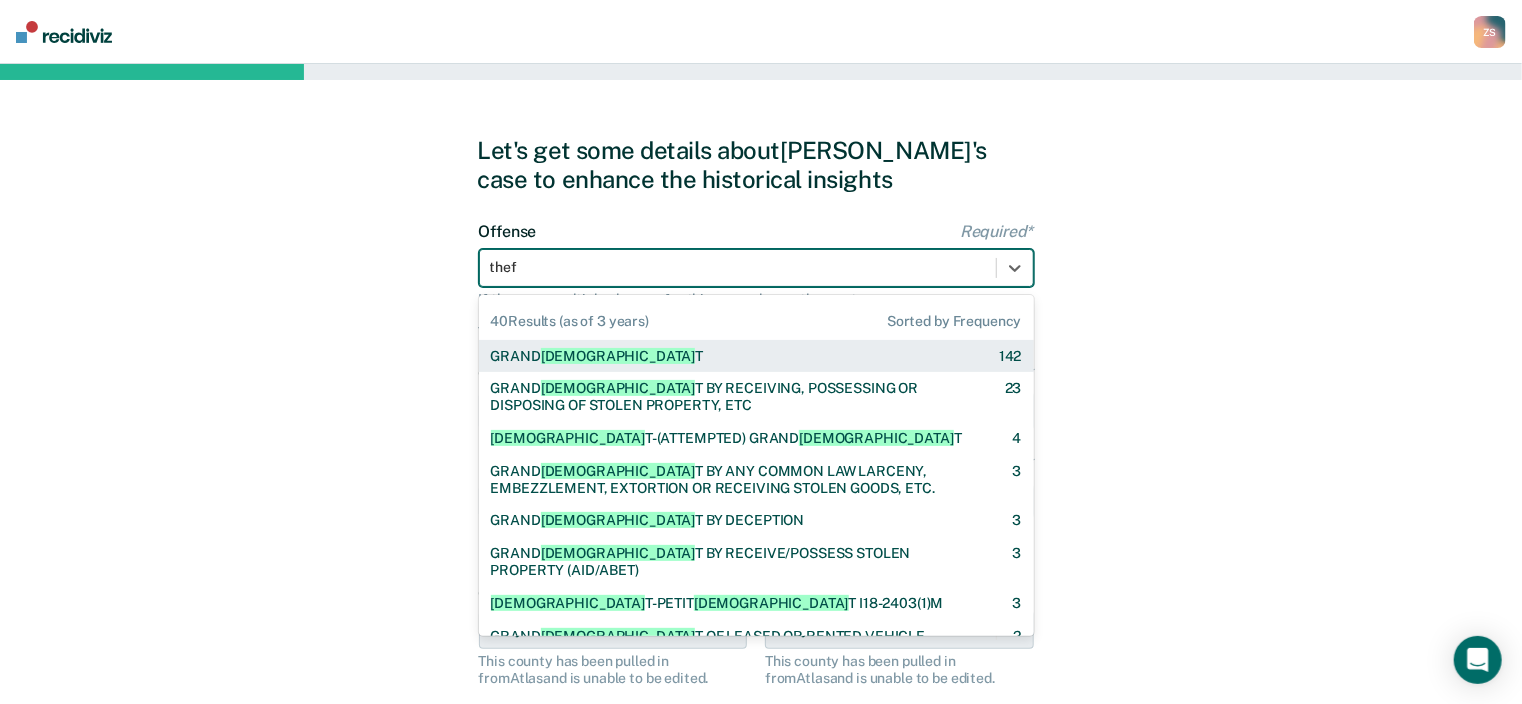 click on "GRAND  THEF T 142" at bounding box center (756, 356) 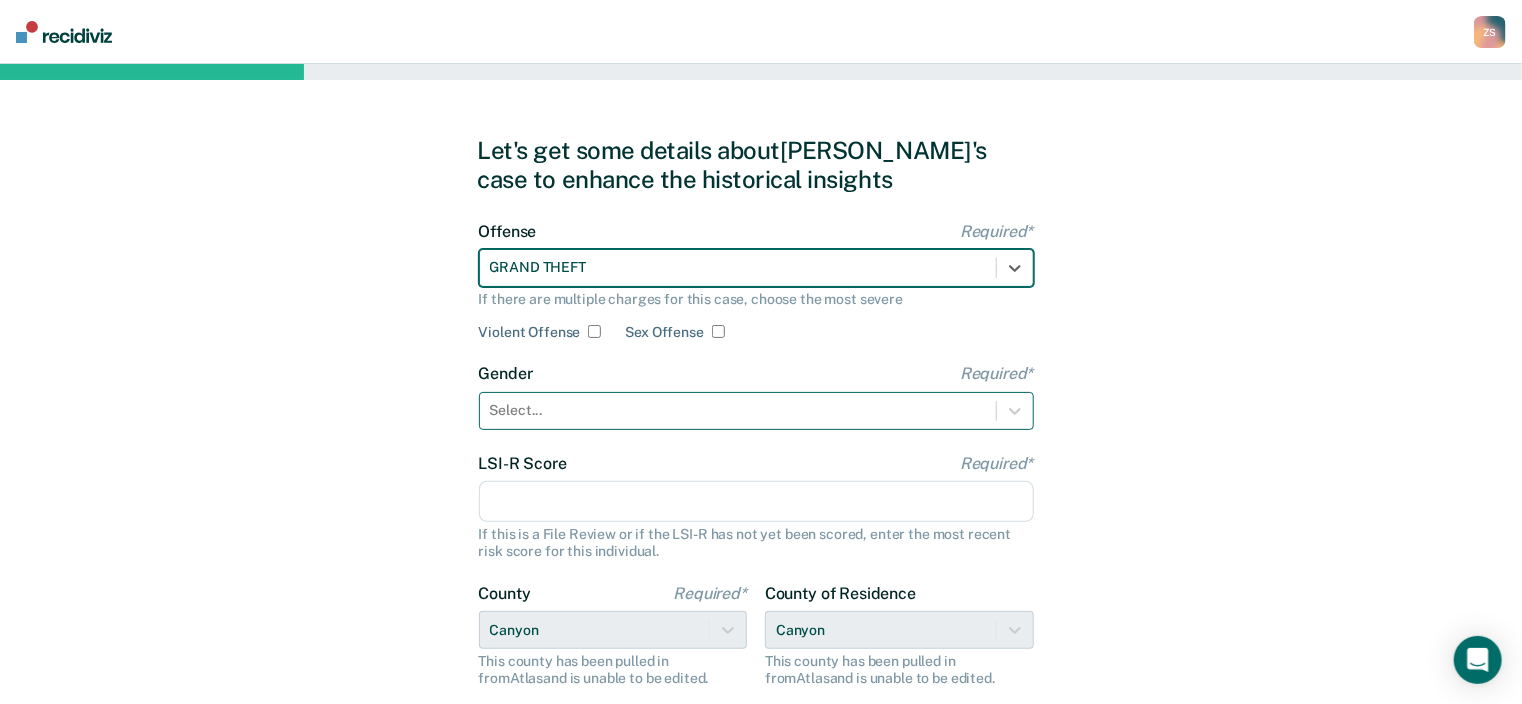 click at bounding box center (738, 410) 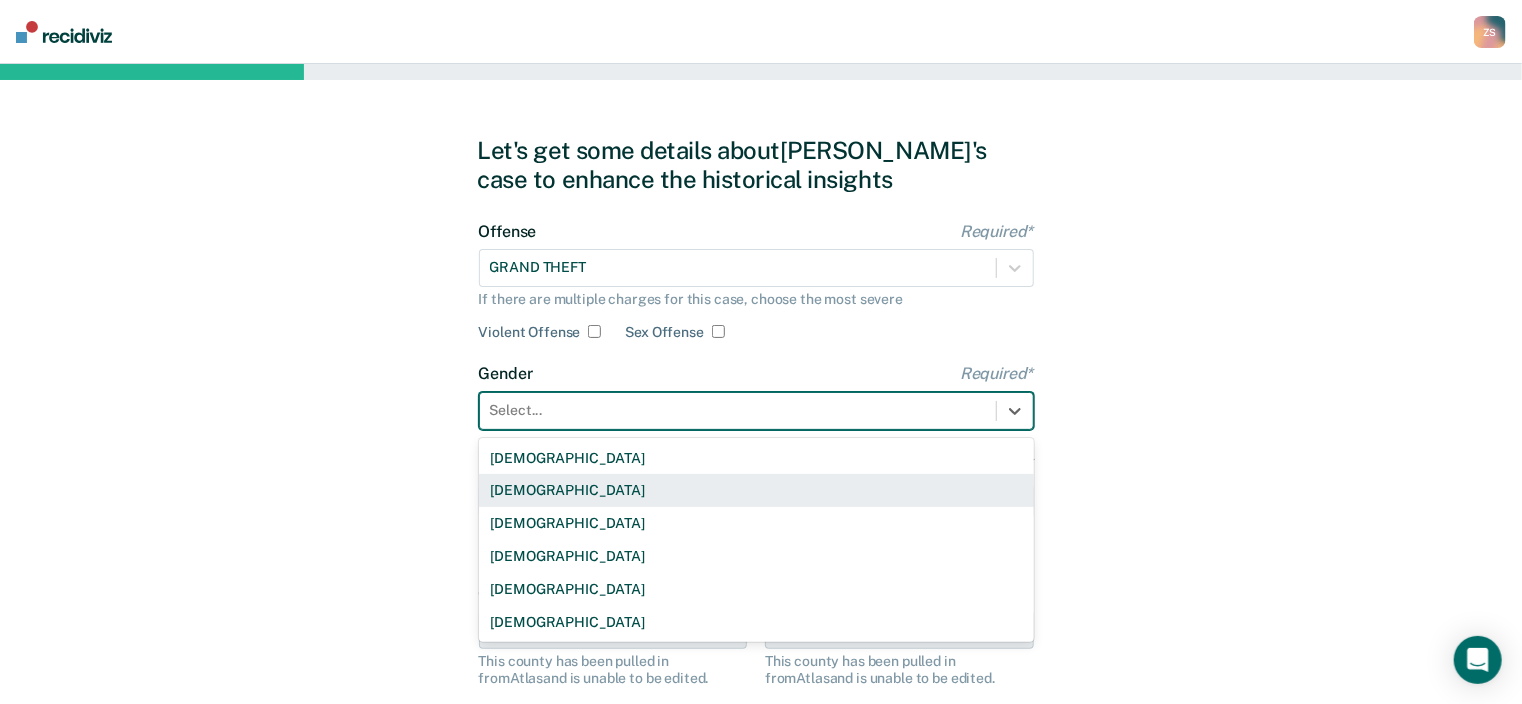 click on "Female" at bounding box center (756, 490) 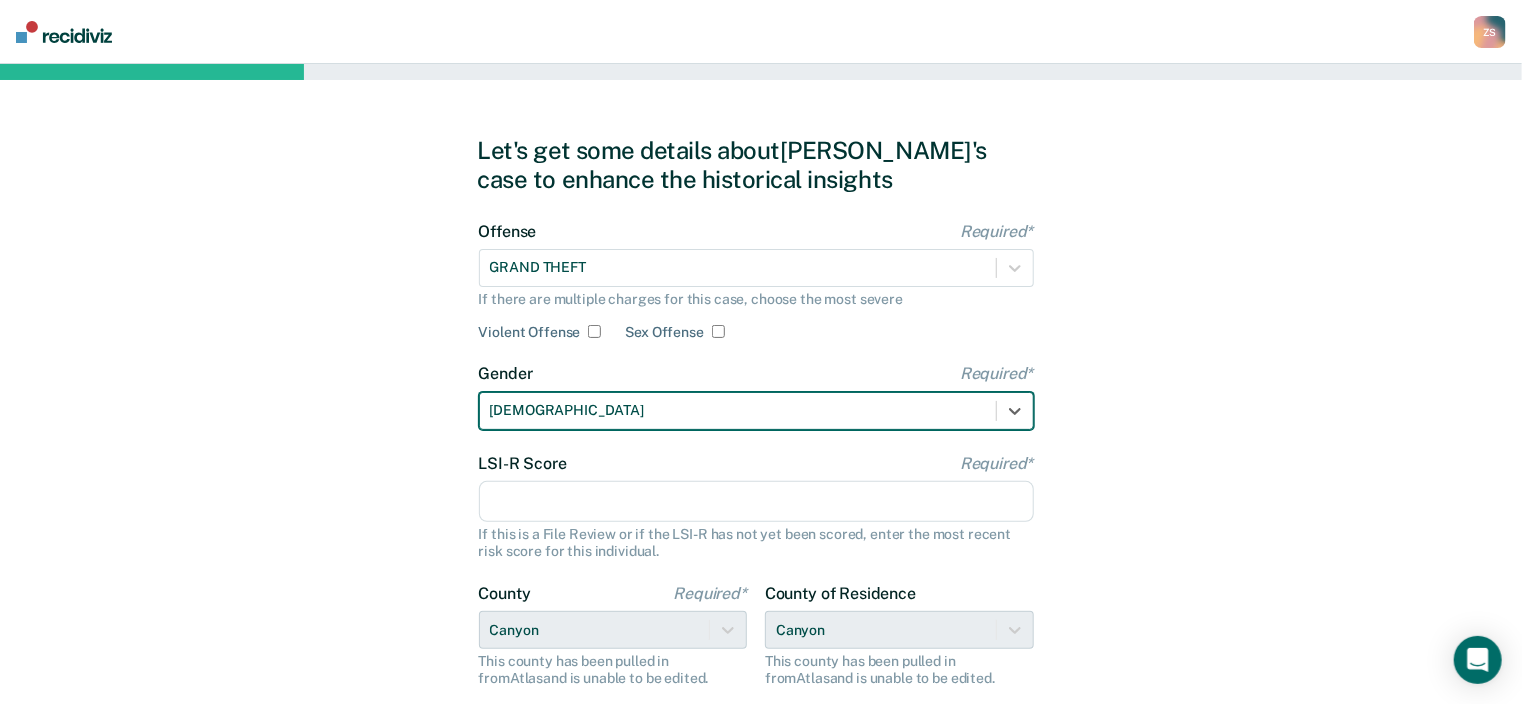 click on "LSI-R Score  Required*" at bounding box center [756, 502] 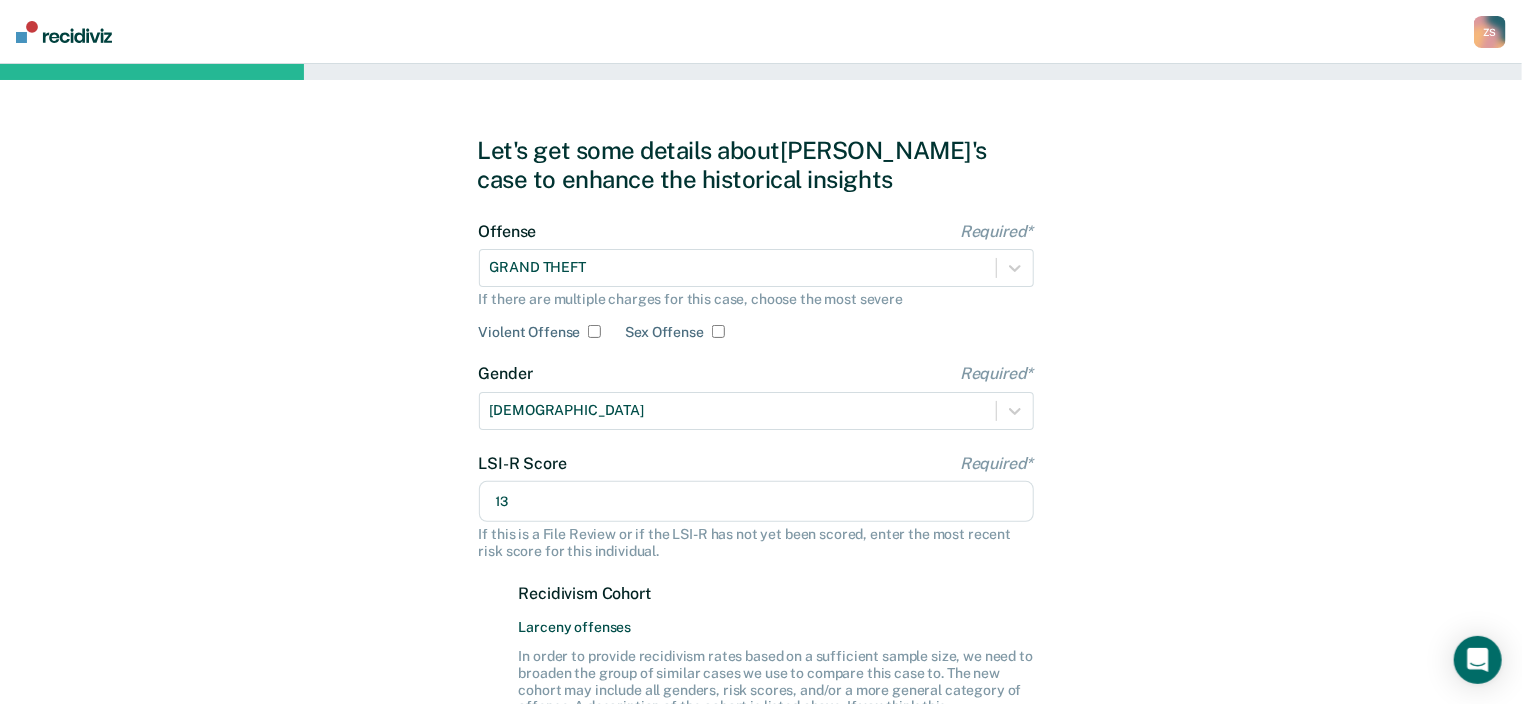 type on "13" 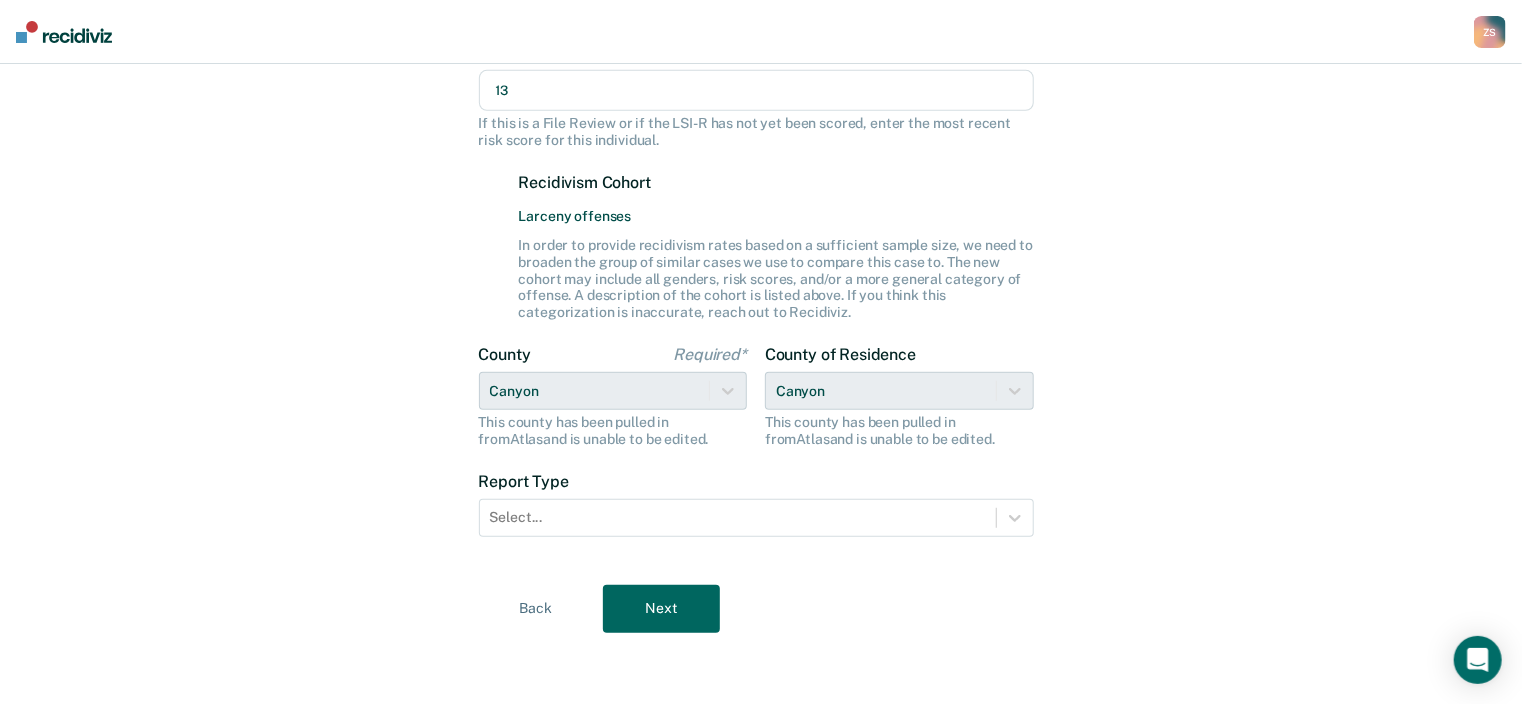 scroll, scrollTop: 412, scrollLeft: 0, axis: vertical 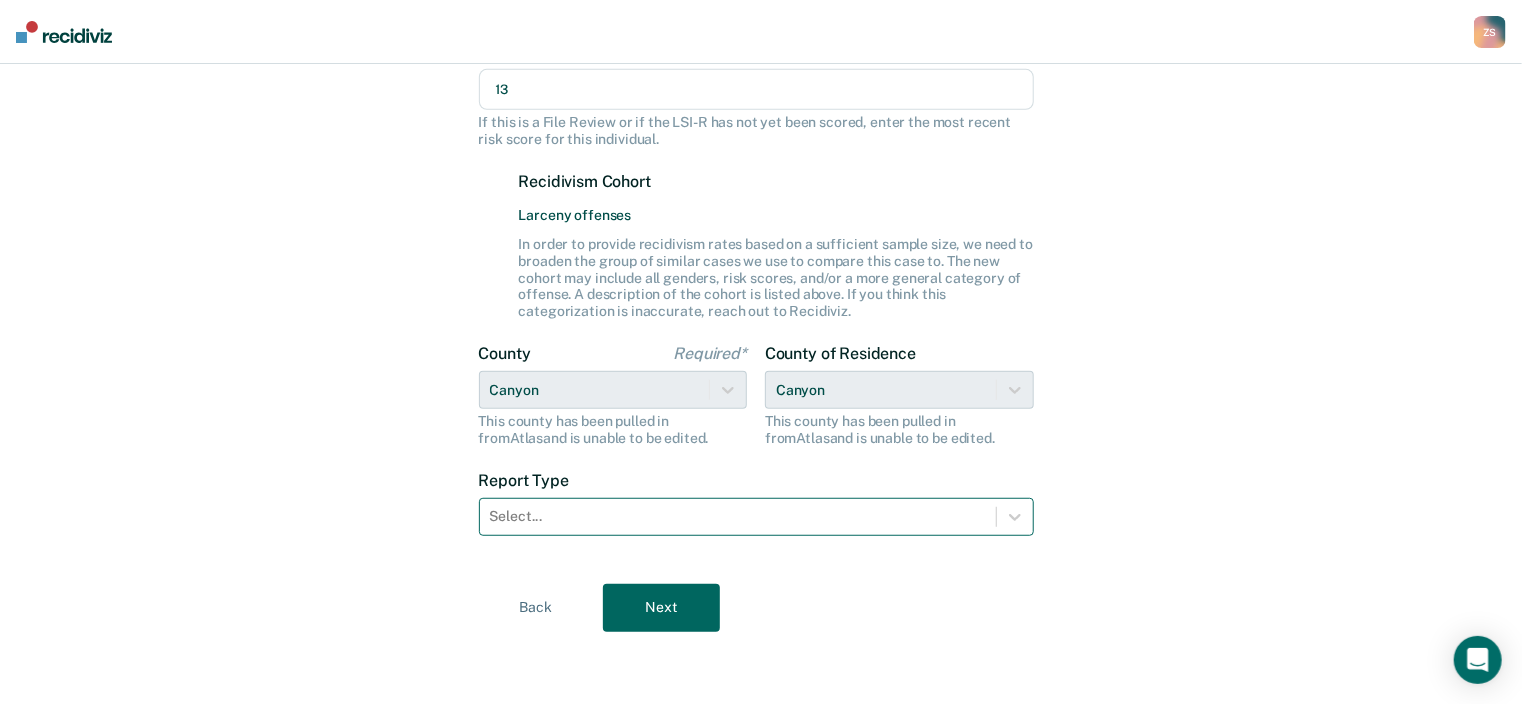 click at bounding box center [738, 516] 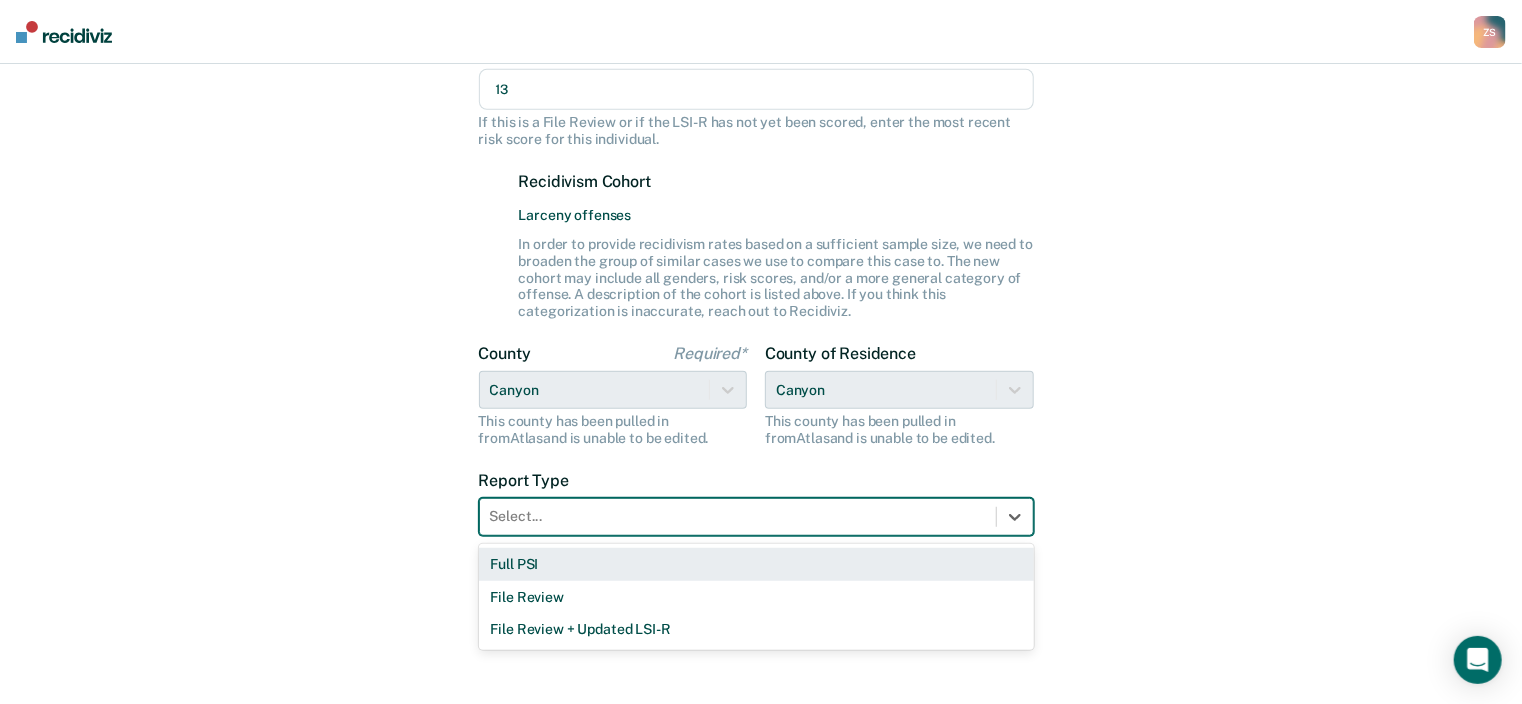 click on "Full PSI" at bounding box center (756, 564) 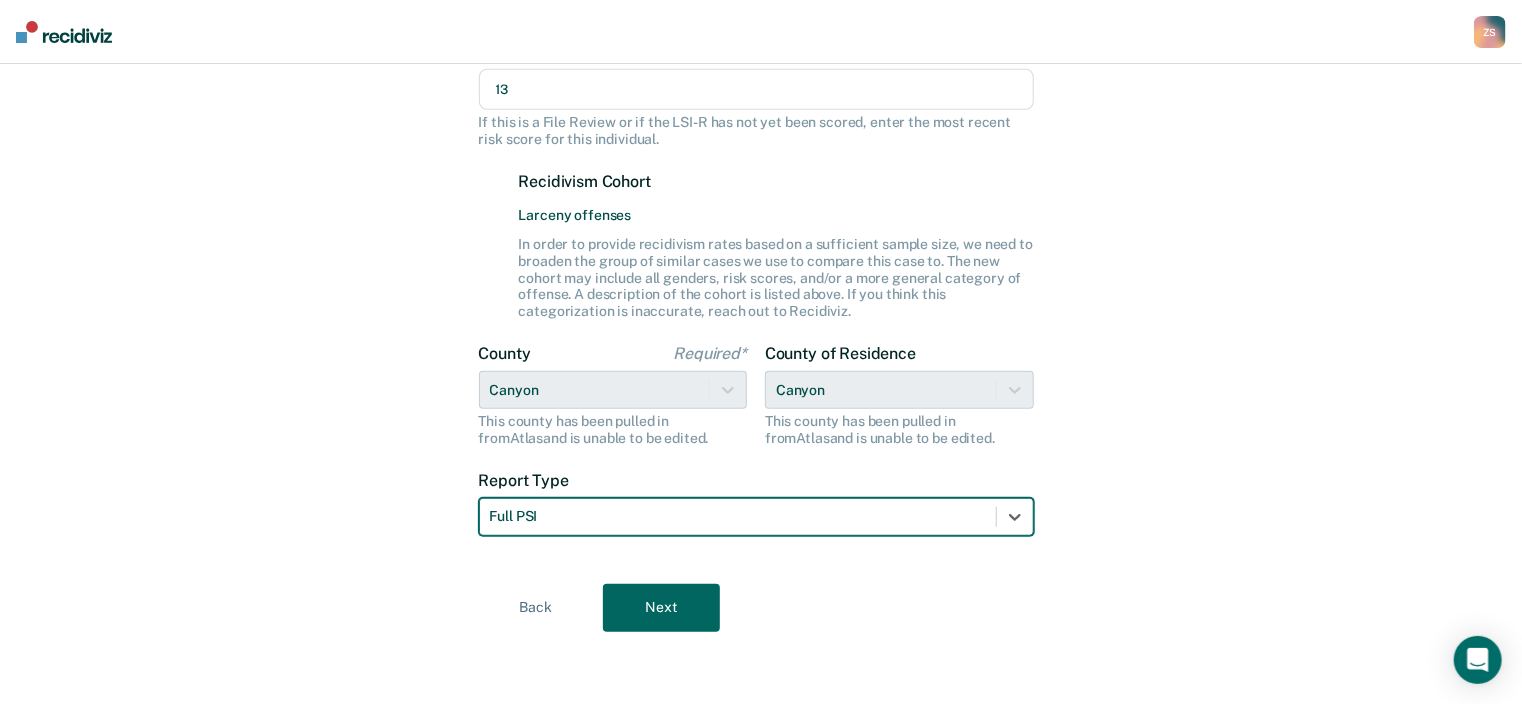 click on "Next" at bounding box center [661, 608] 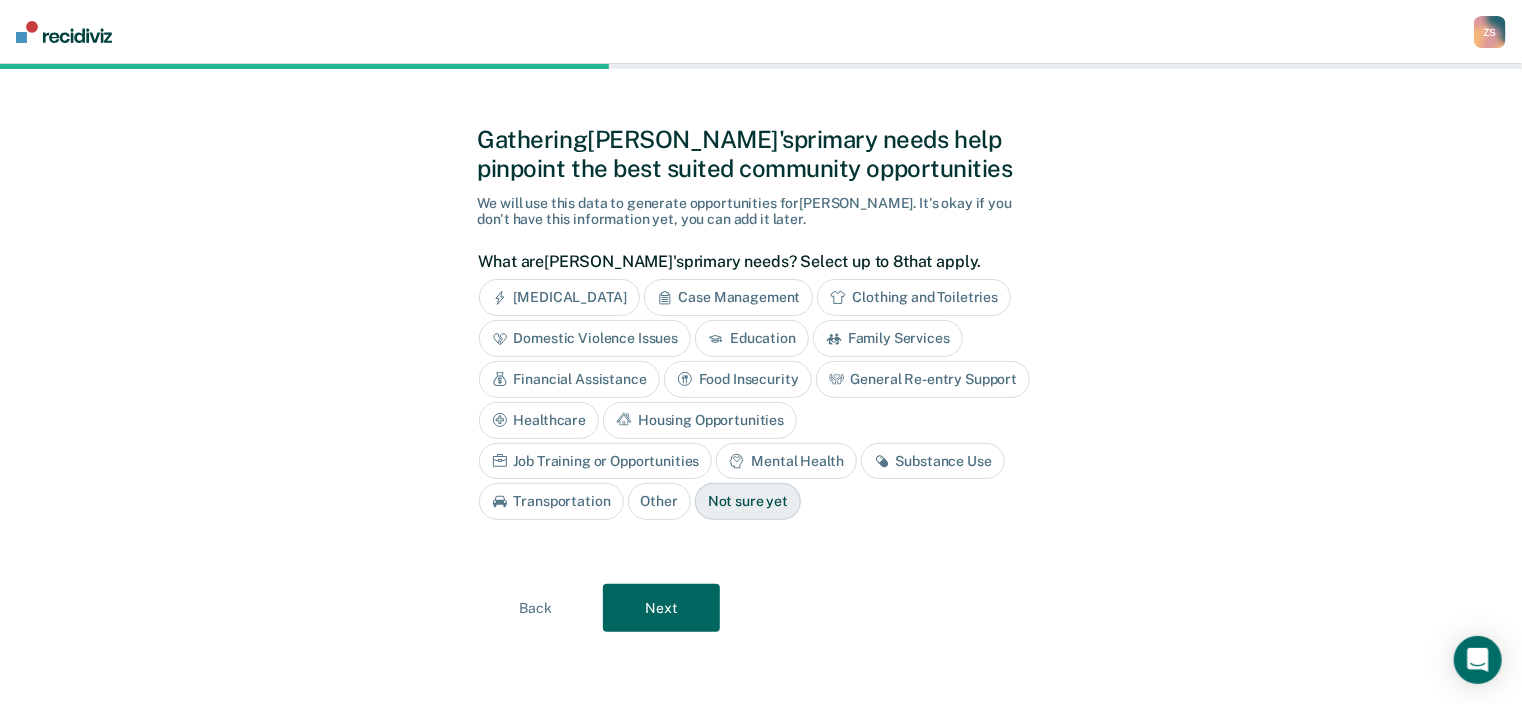 scroll, scrollTop: 8, scrollLeft: 0, axis: vertical 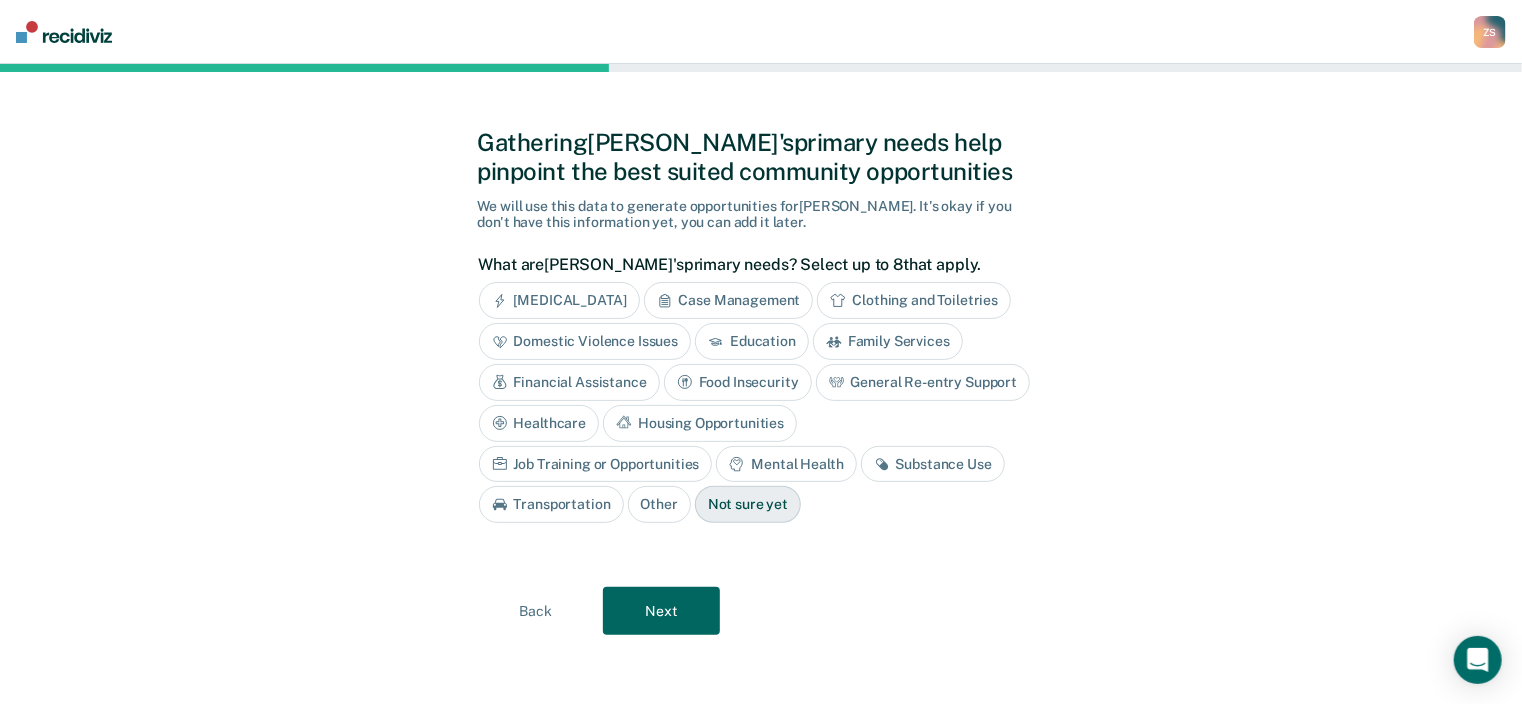 click on "Back" at bounding box center [536, 611] 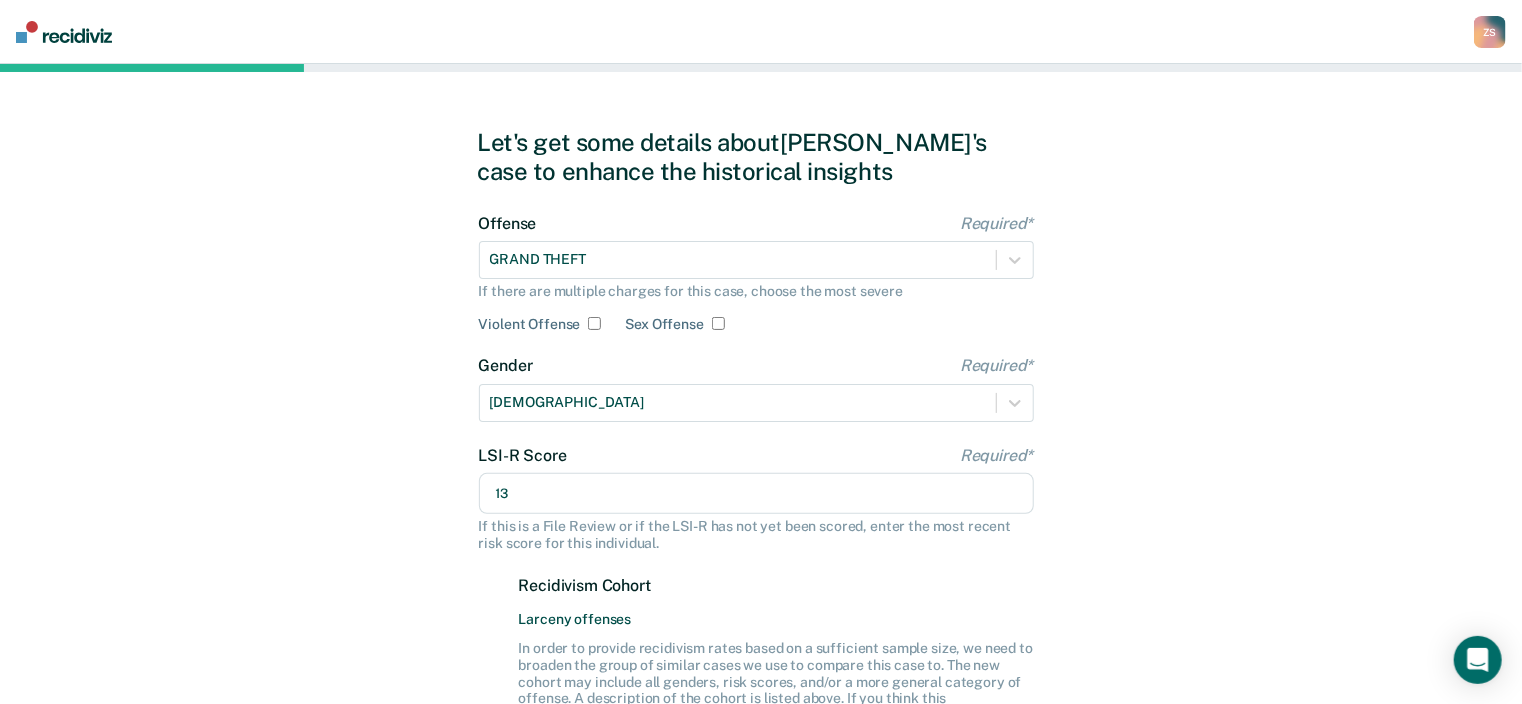 click on "13" at bounding box center [756, 494] 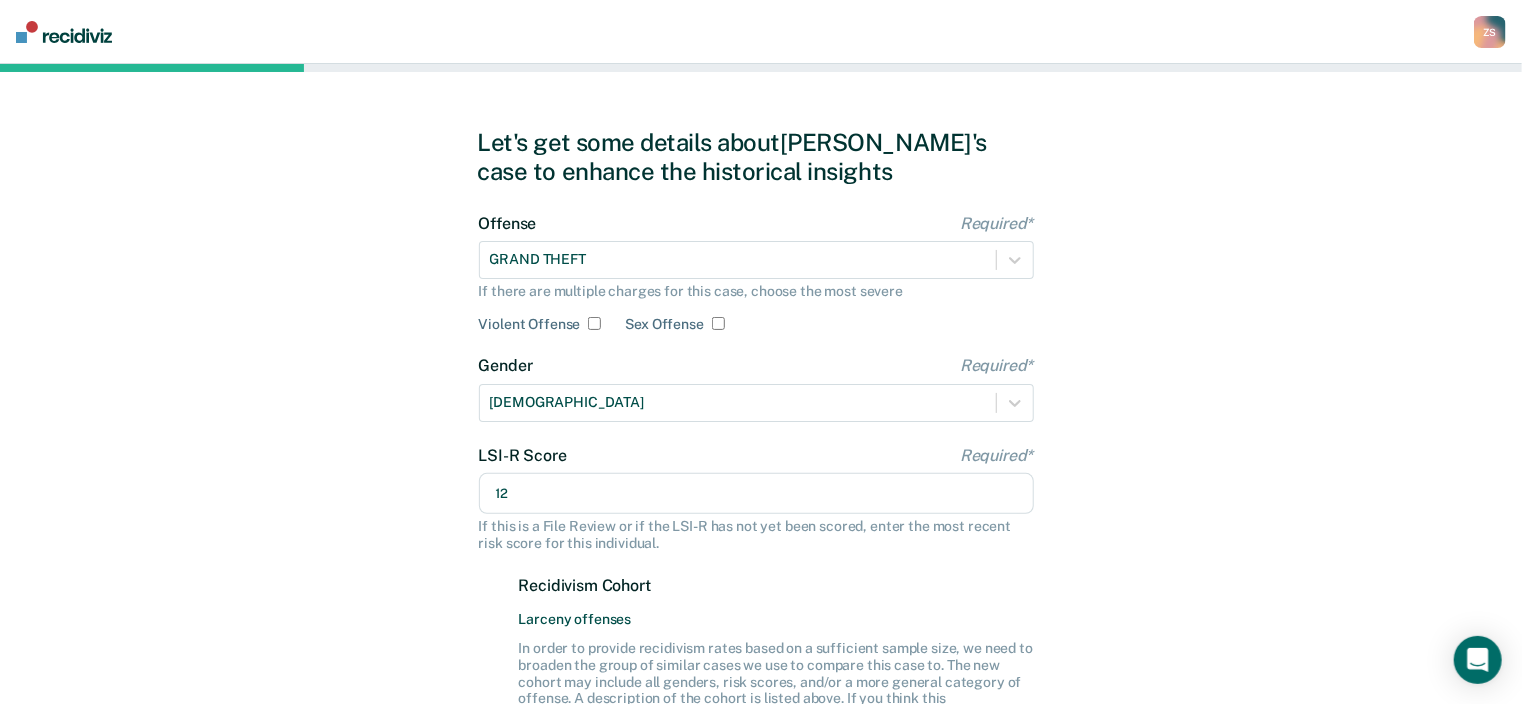 type on "12" 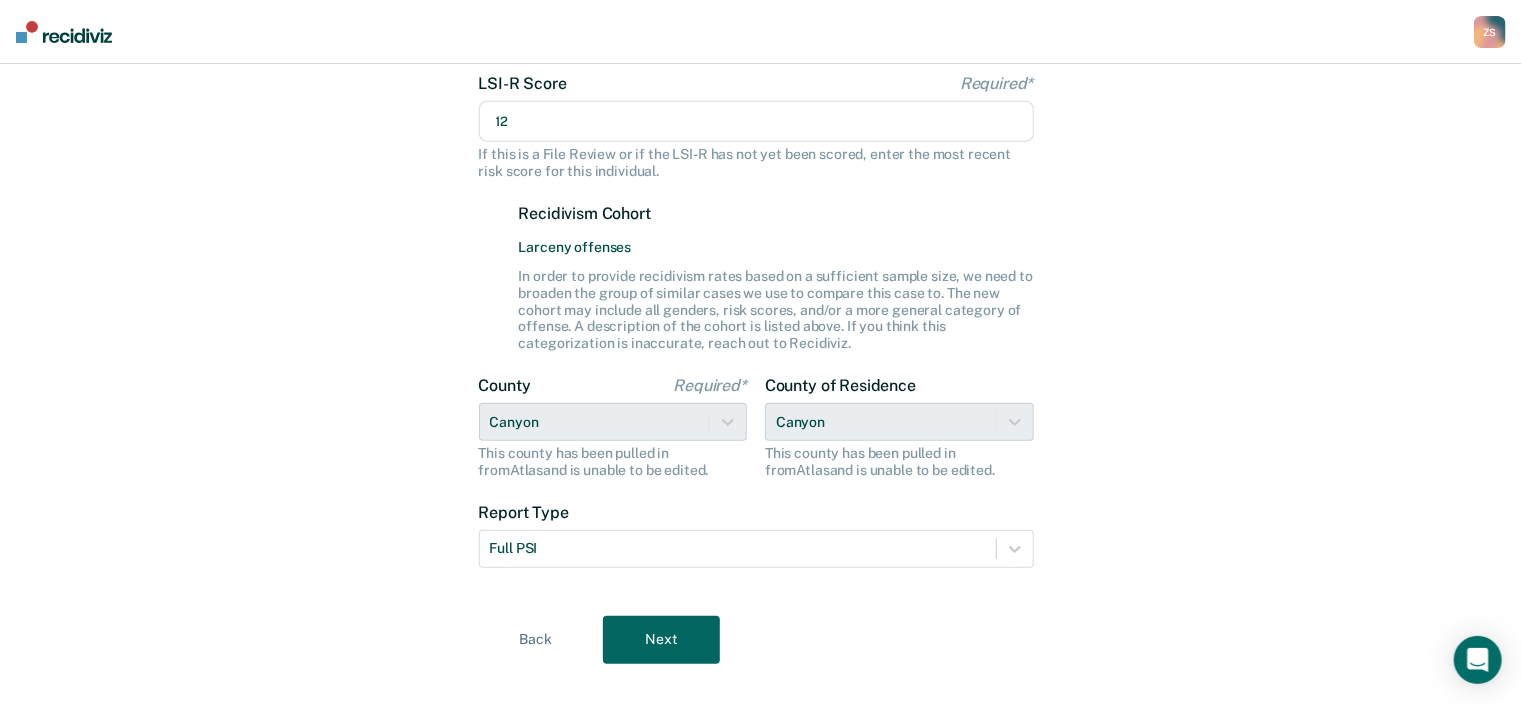scroll, scrollTop: 412, scrollLeft: 0, axis: vertical 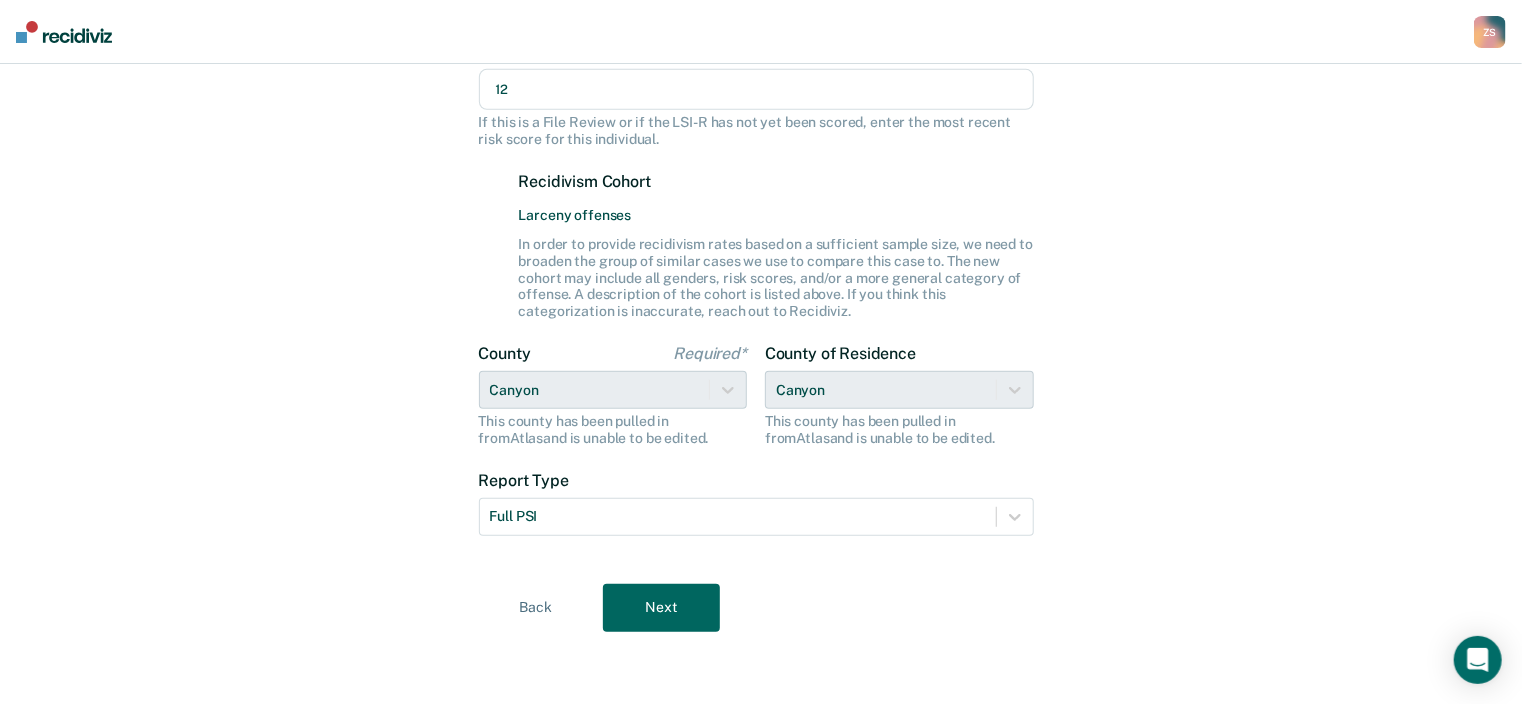 click on "Next" at bounding box center [661, 608] 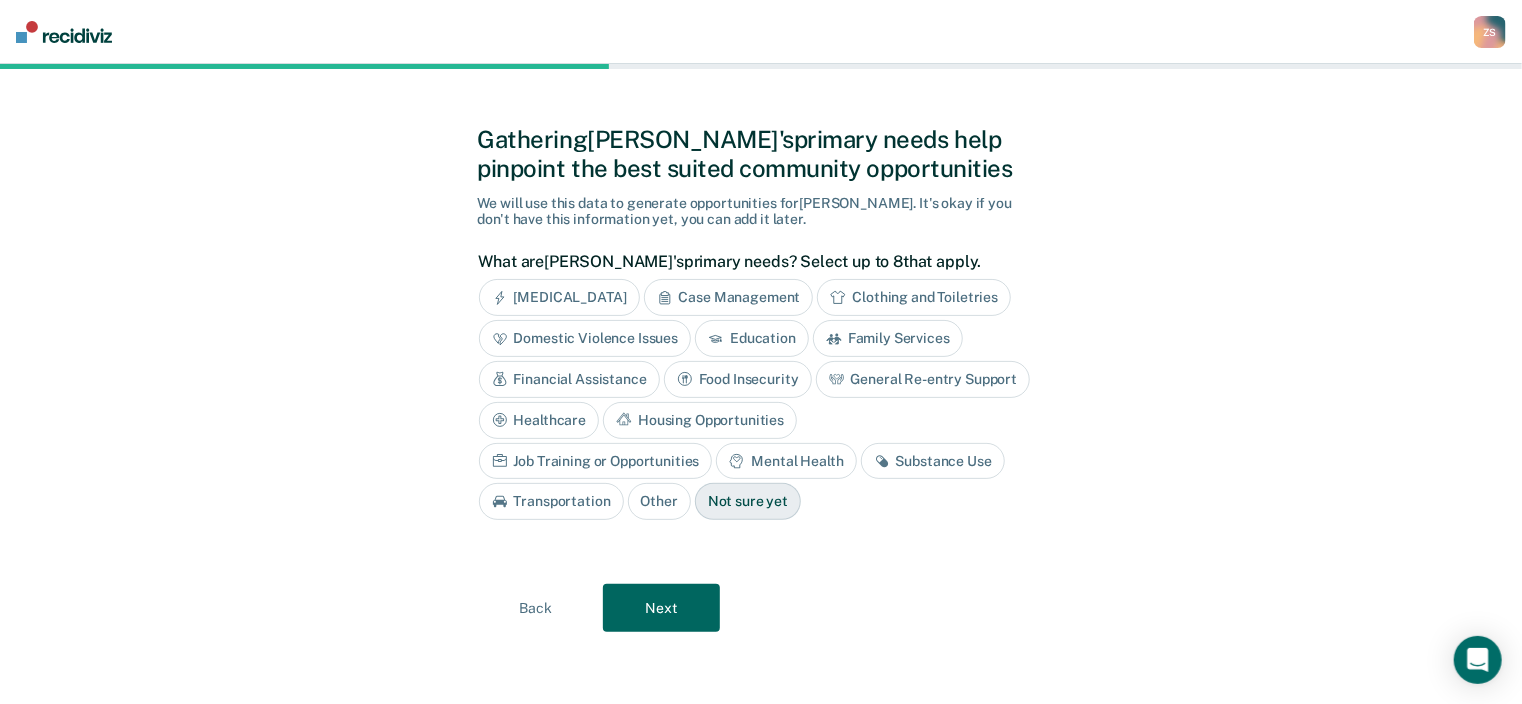 scroll, scrollTop: 8, scrollLeft: 0, axis: vertical 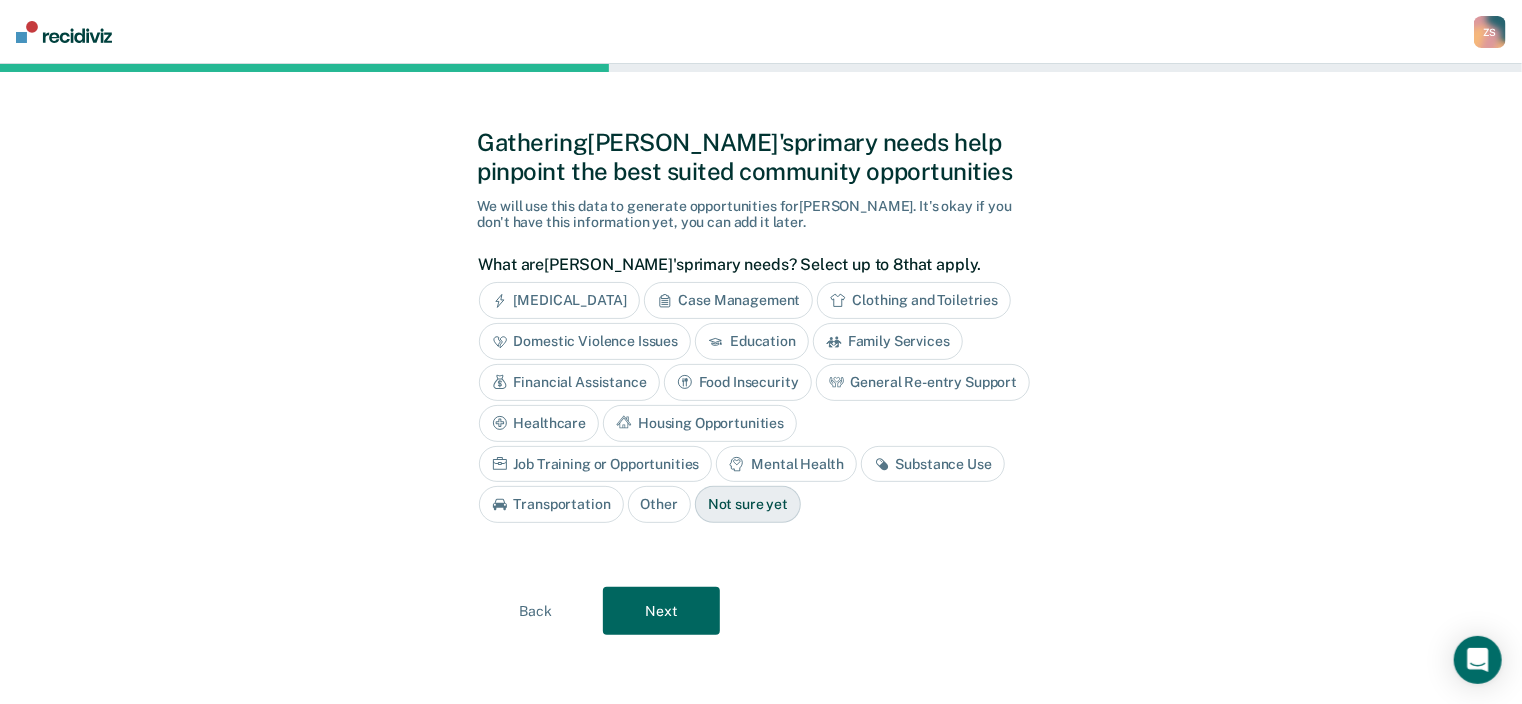 click on "Education" at bounding box center [752, 341] 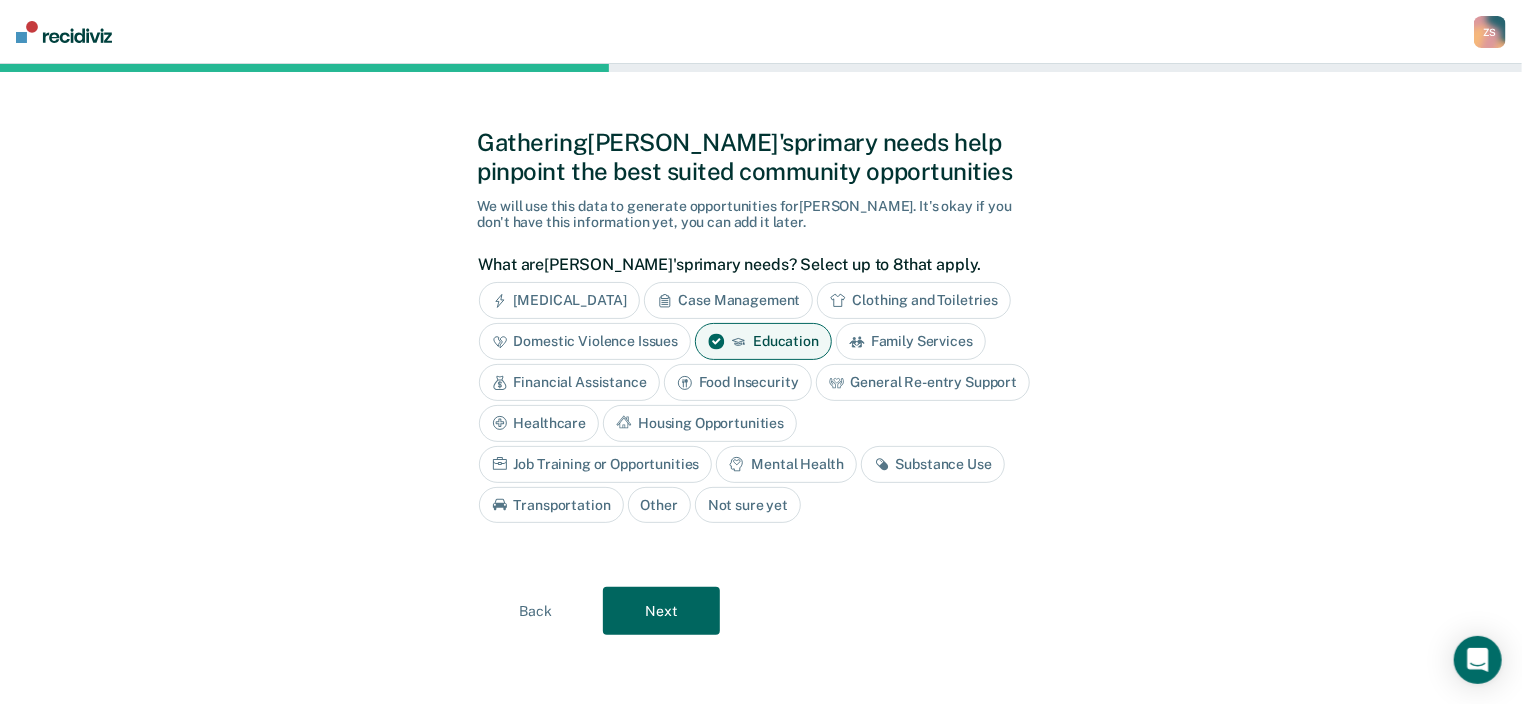 click on "Next" at bounding box center [661, 611] 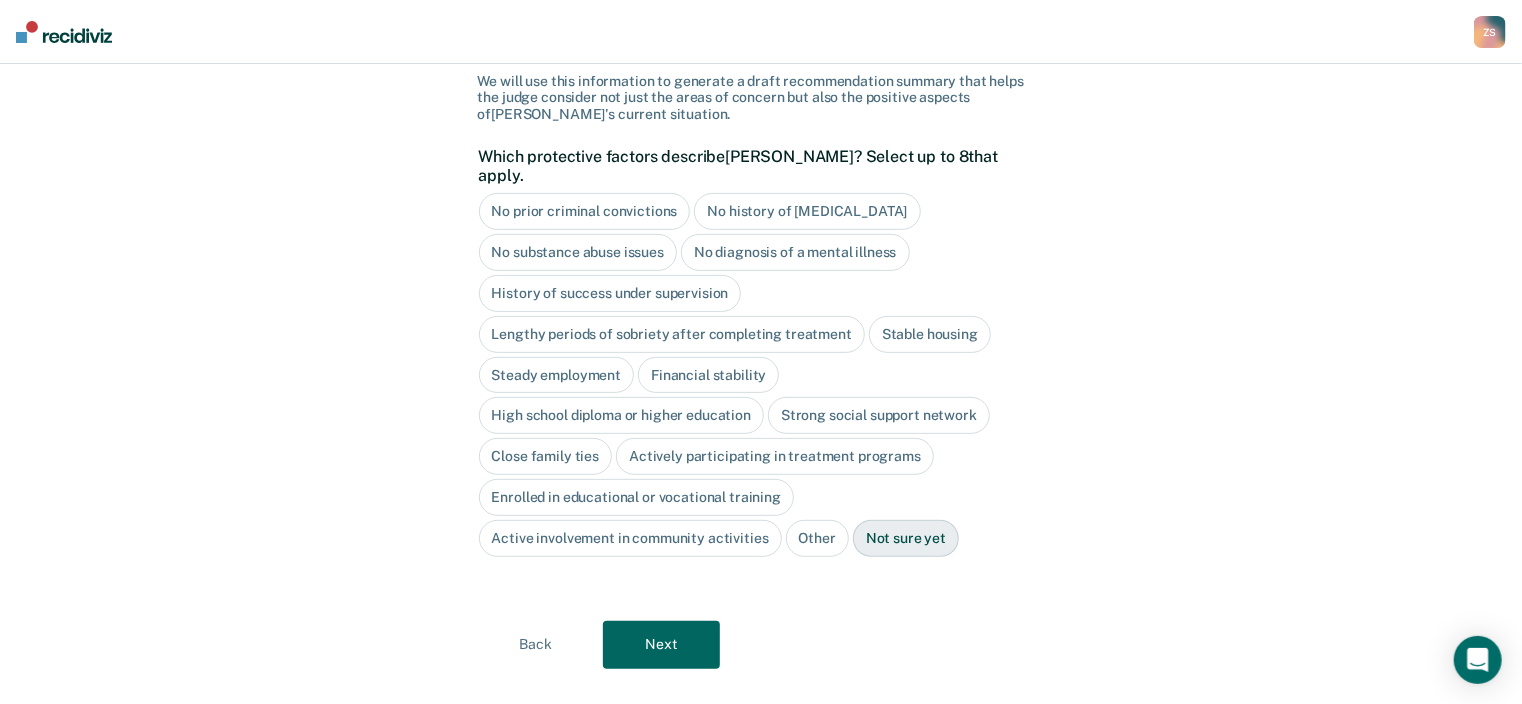 scroll, scrollTop: 147, scrollLeft: 0, axis: vertical 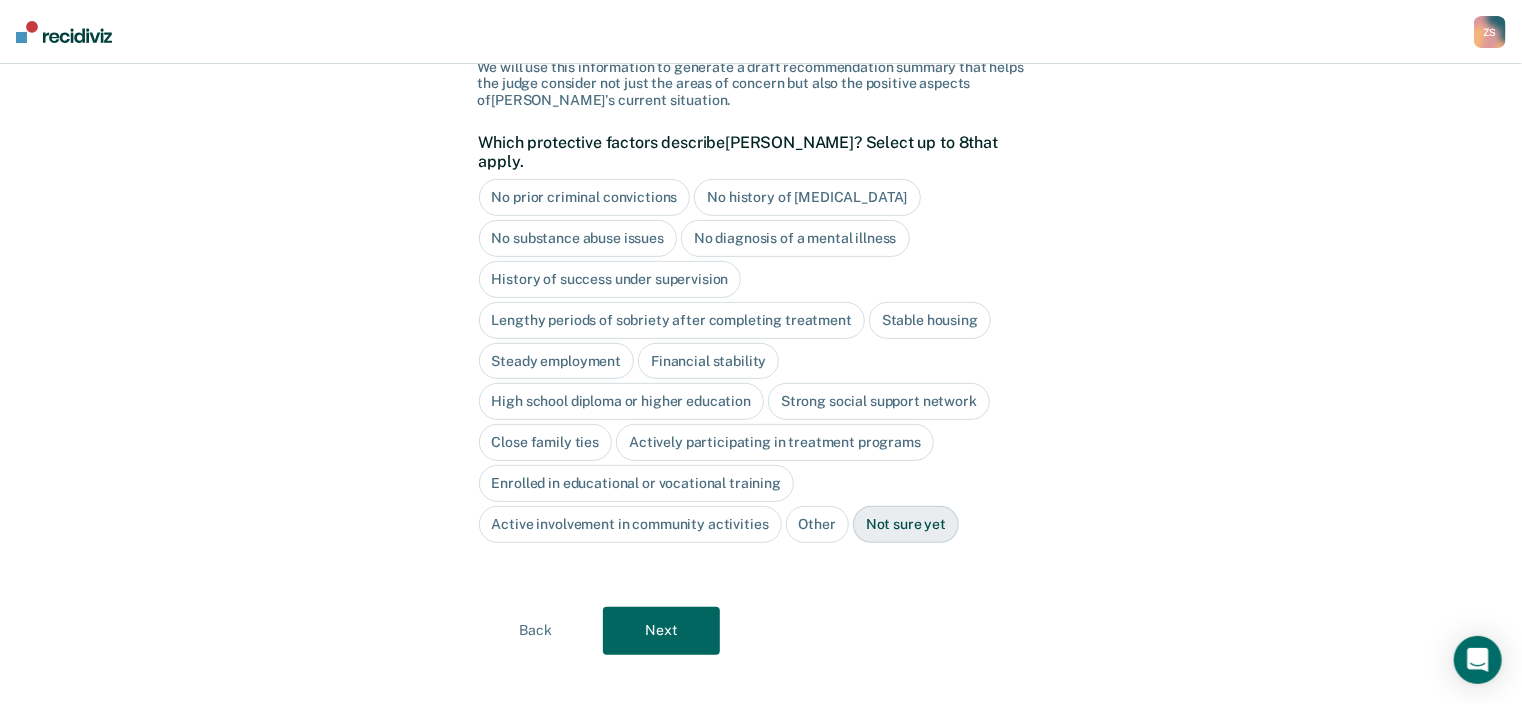 click on "No substance abuse issues" at bounding box center [578, 238] 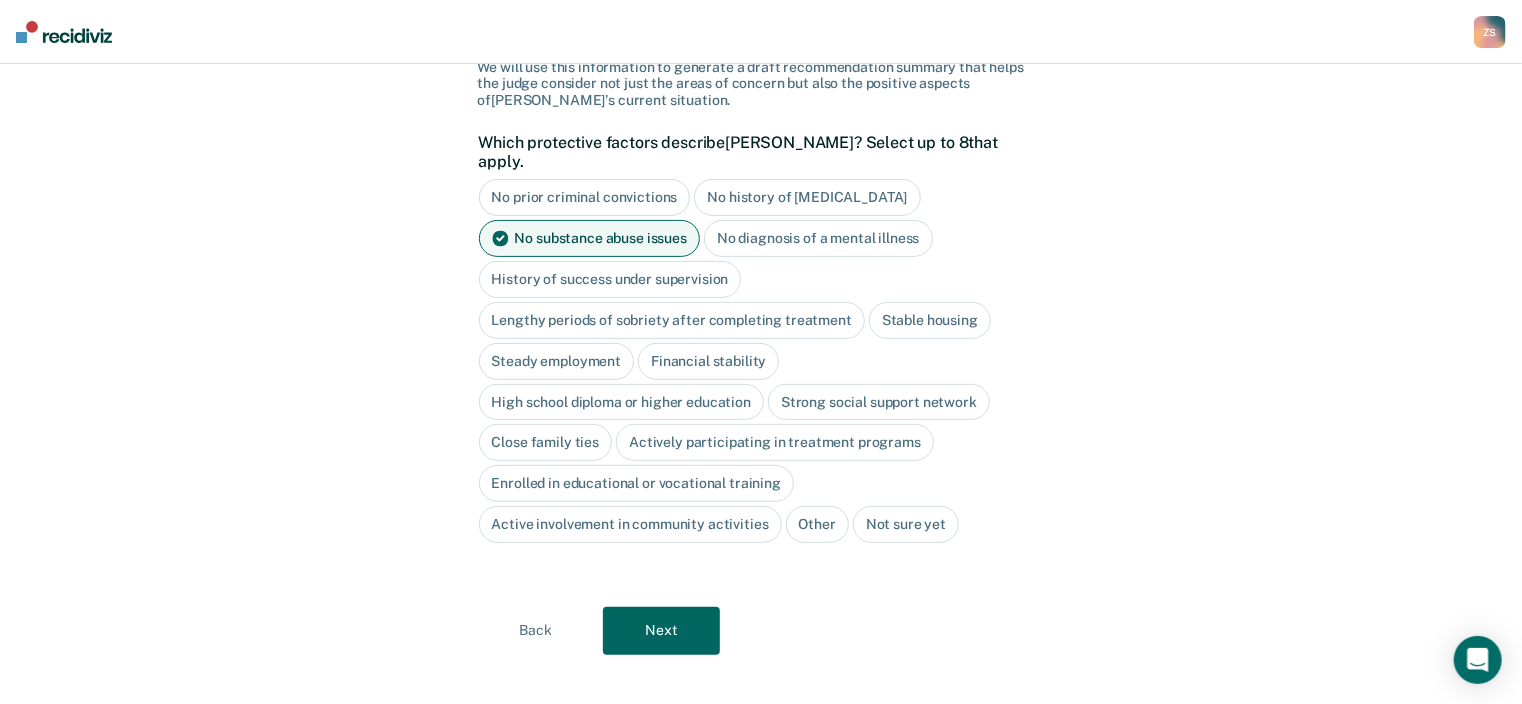 click on "No diagnosis of a mental illness" at bounding box center (818, 238) 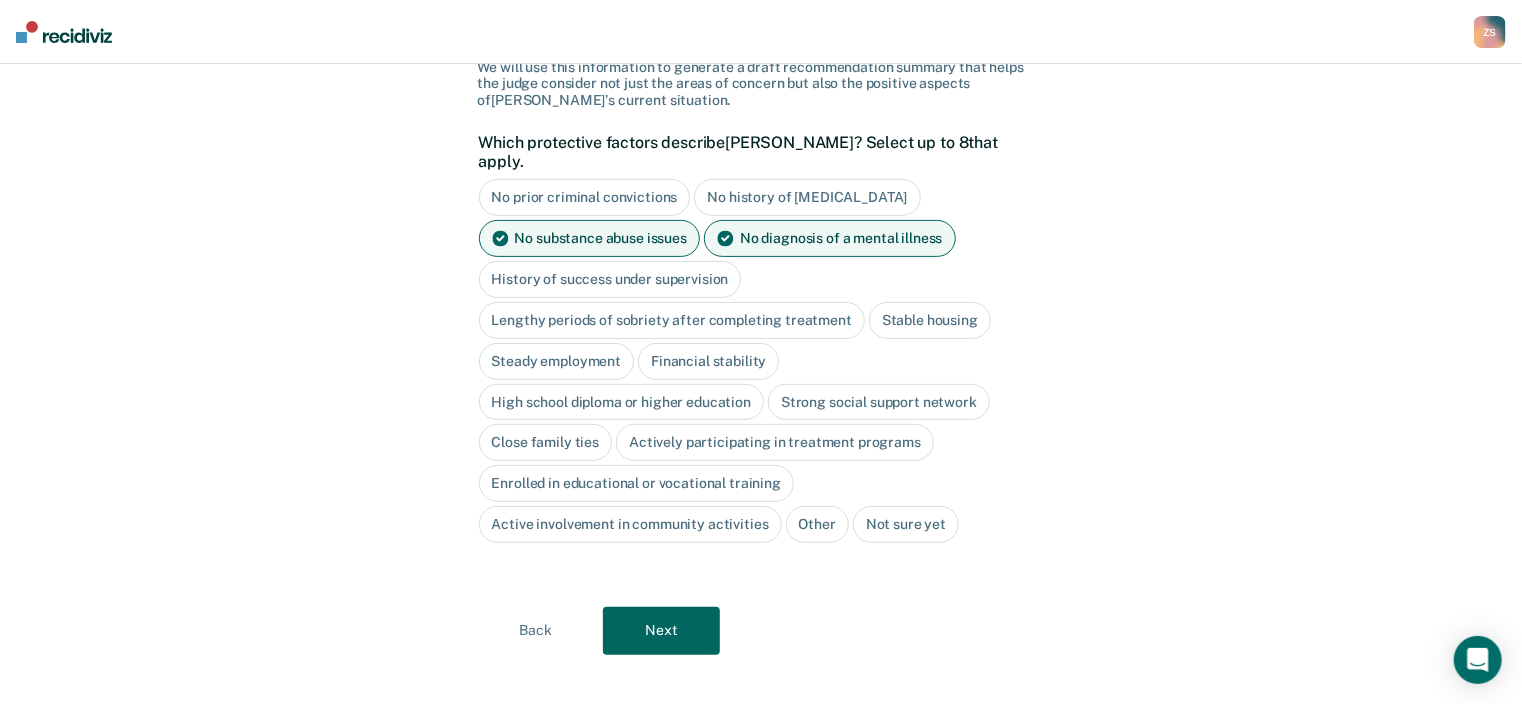 click on "Stable housing" at bounding box center (930, 320) 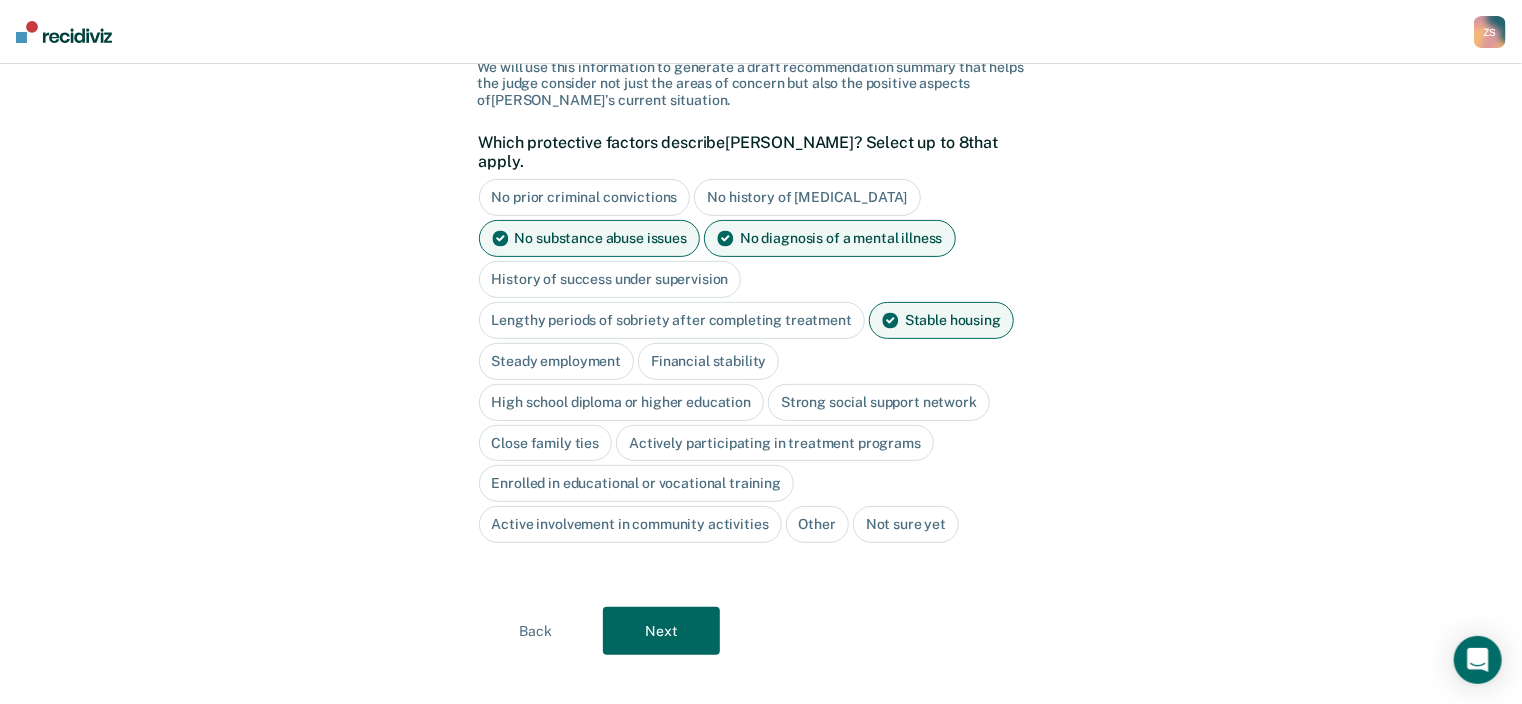 click on "Steady employment" at bounding box center [557, 361] 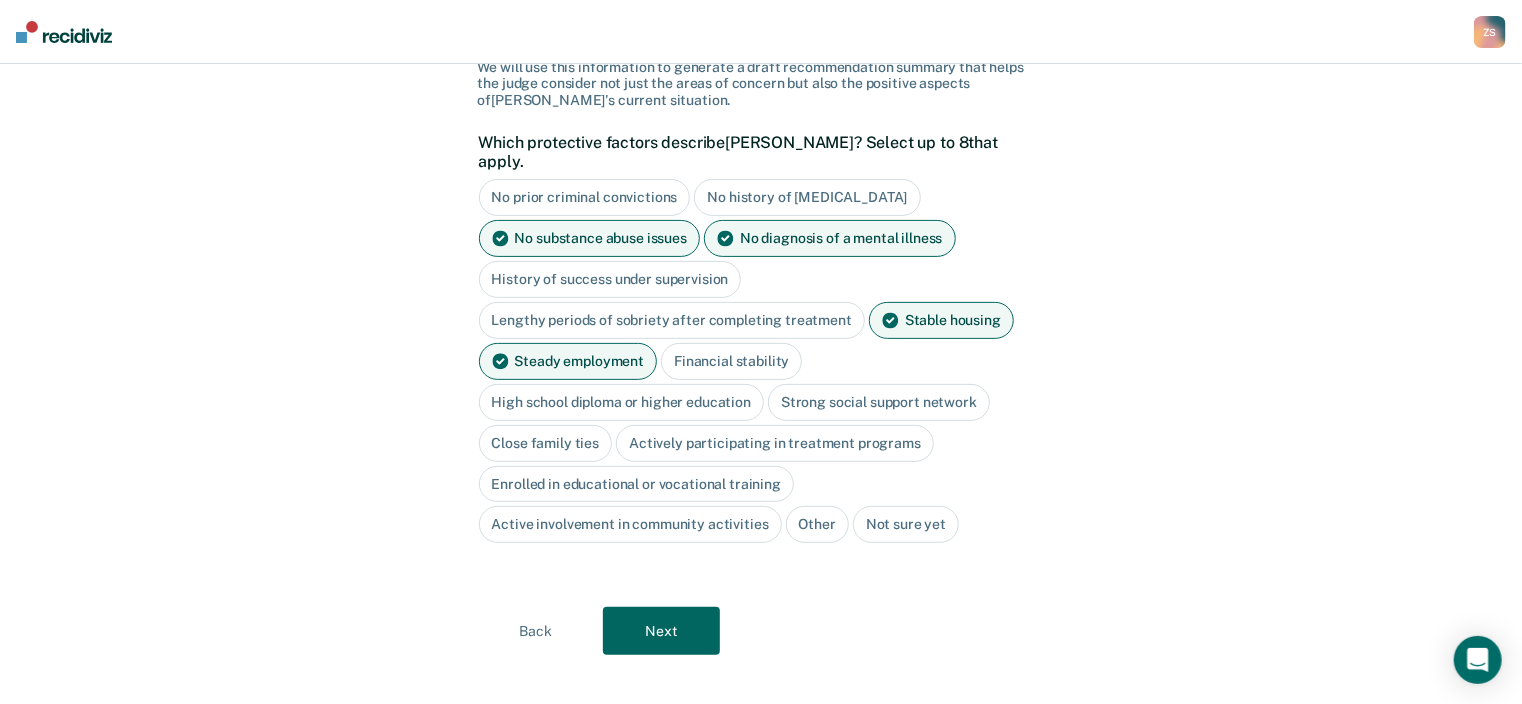 click on "Active involvement in community activities" at bounding box center [630, 524] 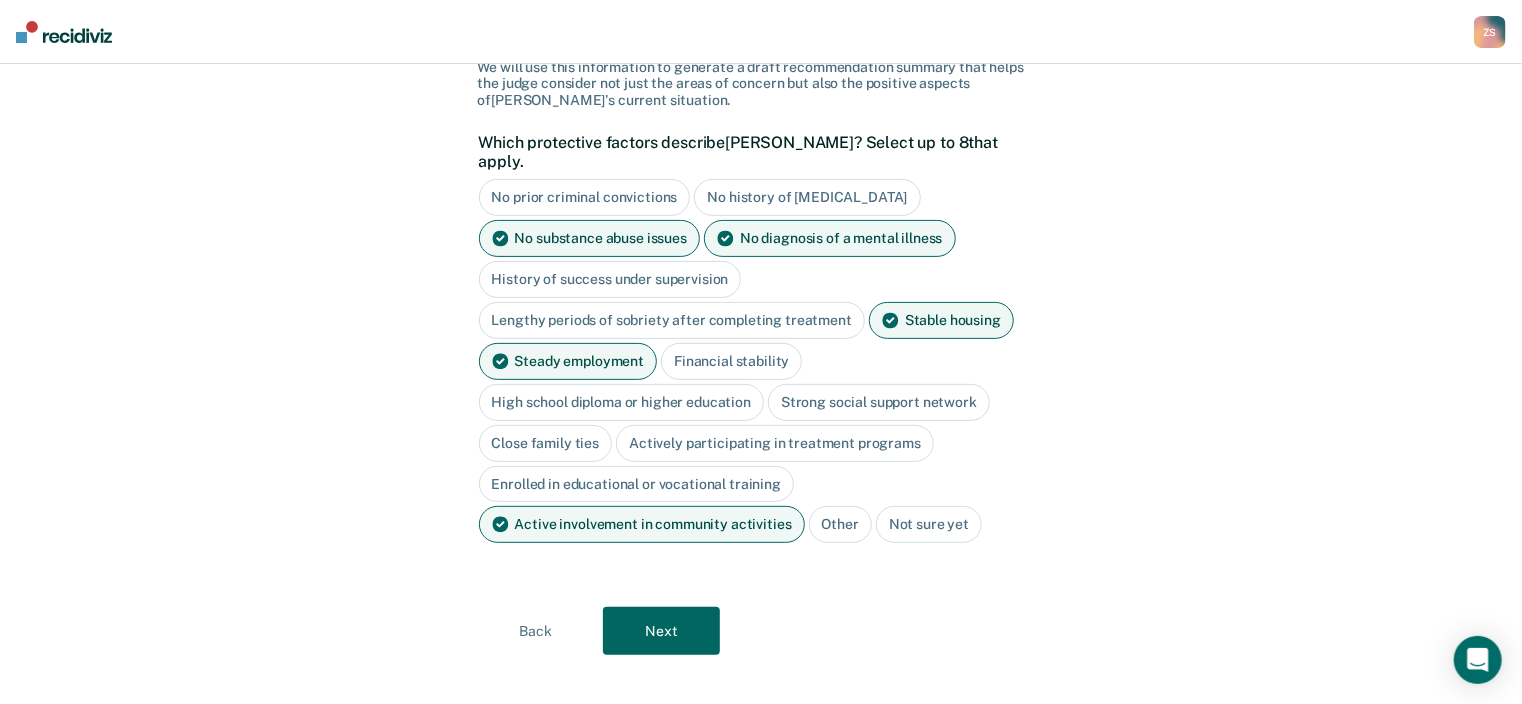 click on "No prior criminal convictions" at bounding box center (585, 197) 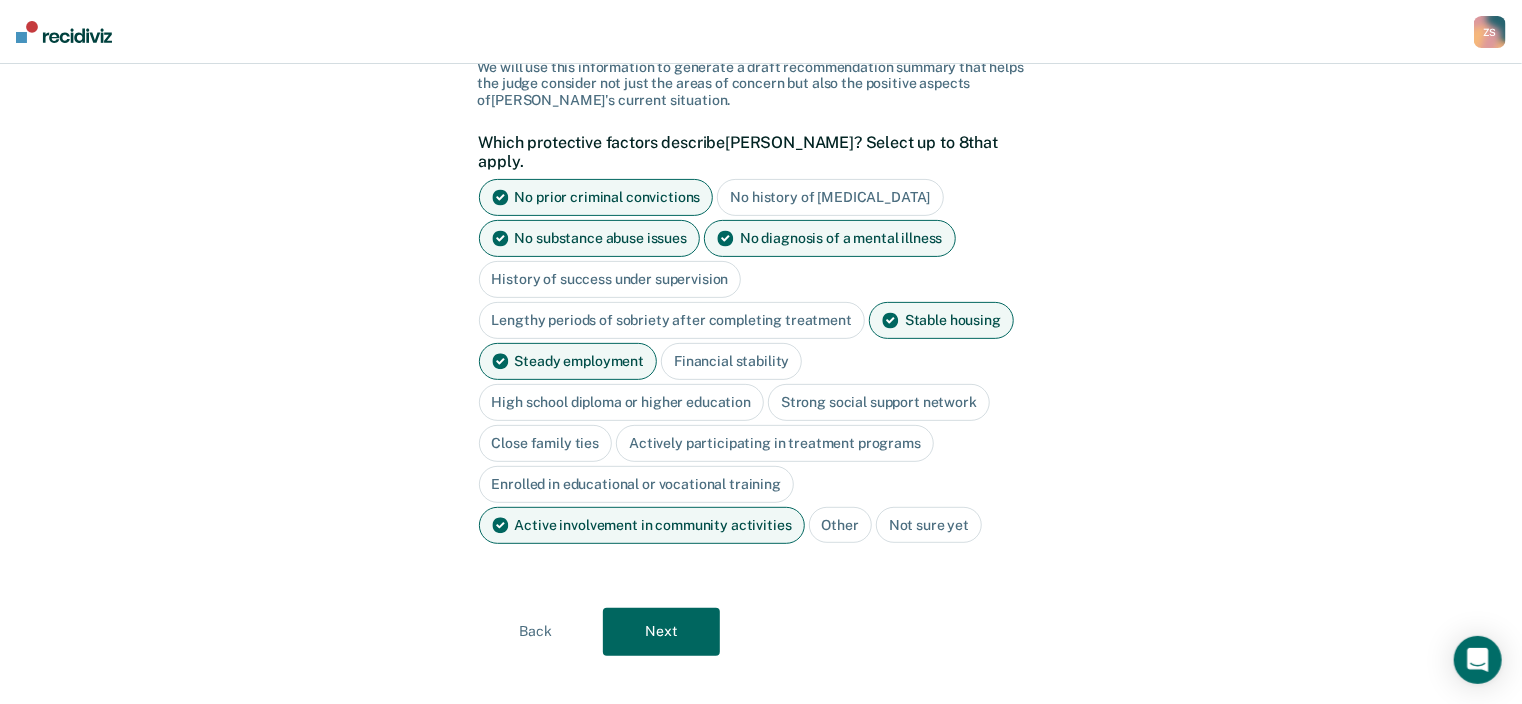 click on "No prior criminal convictions" at bounding box center (596, 197) 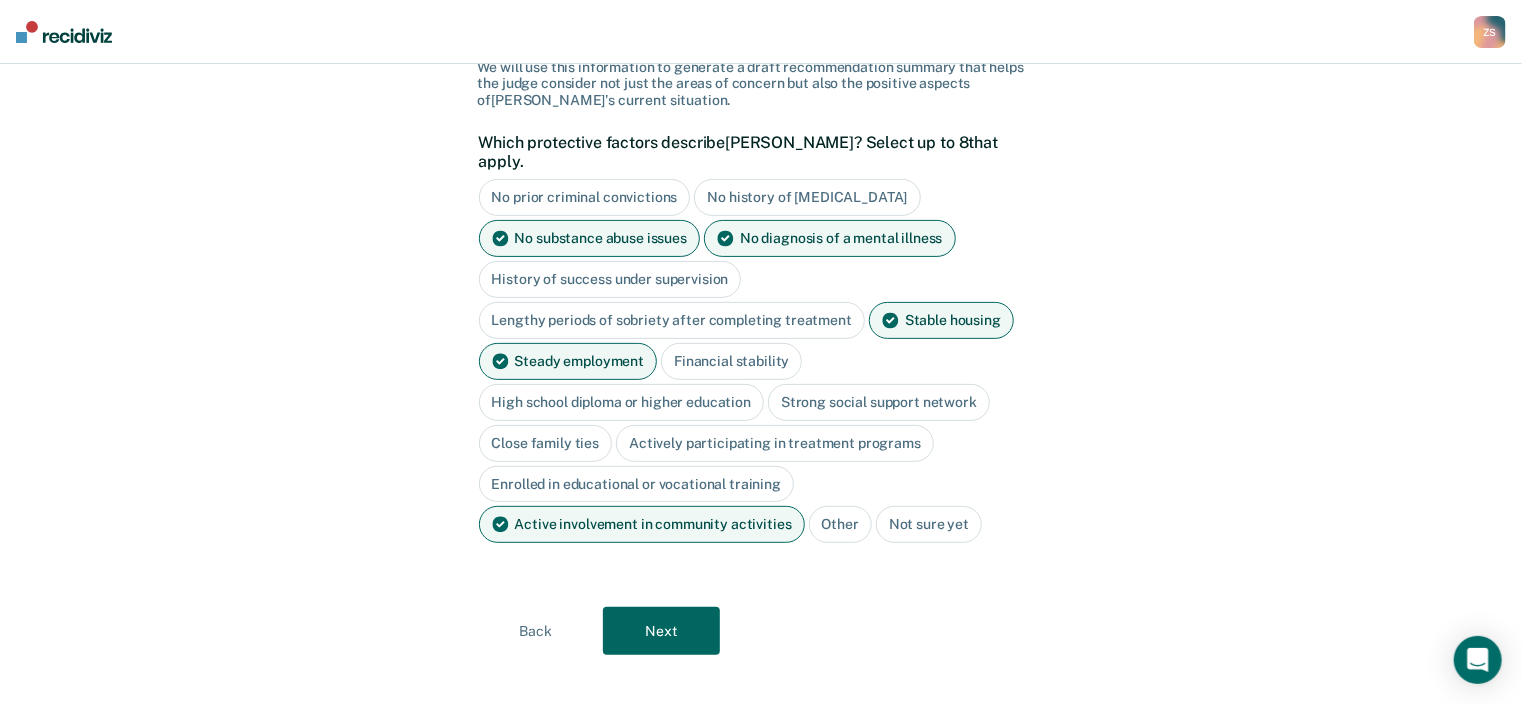 click on "No prior criminal convictions" at bounding box center (585, 197) 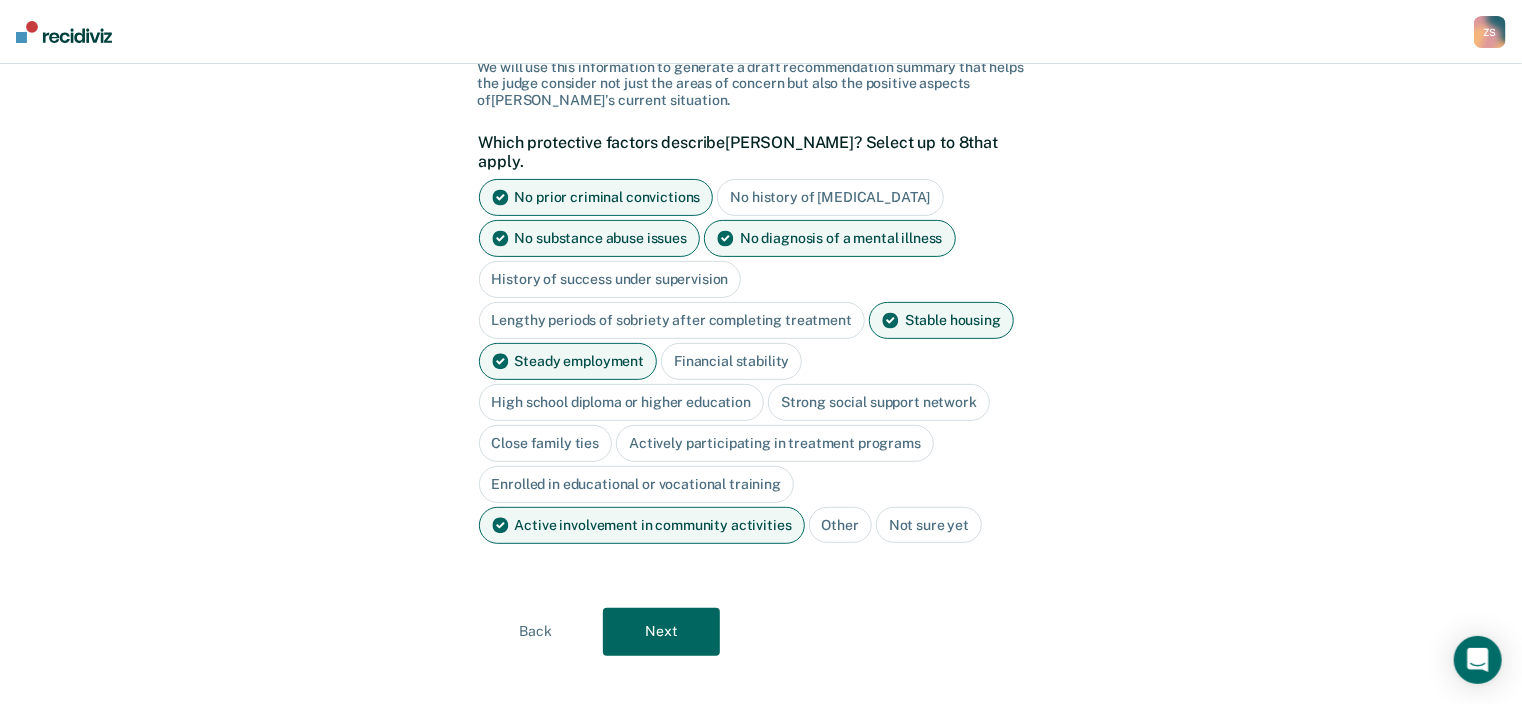 click on "Next" at bounding box center (661, 632) 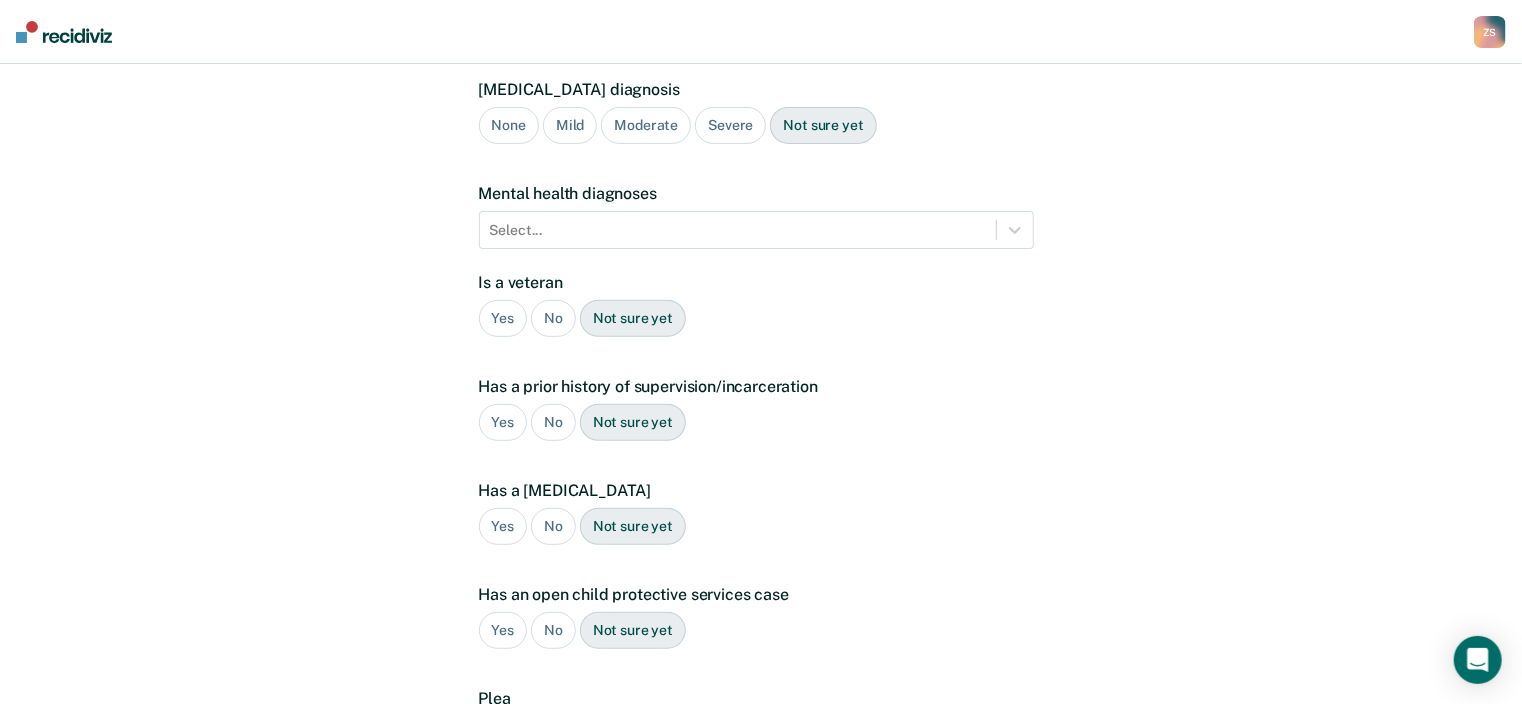 scroll, scrollTop: 240, scrollLeft: 0, axis: vertical 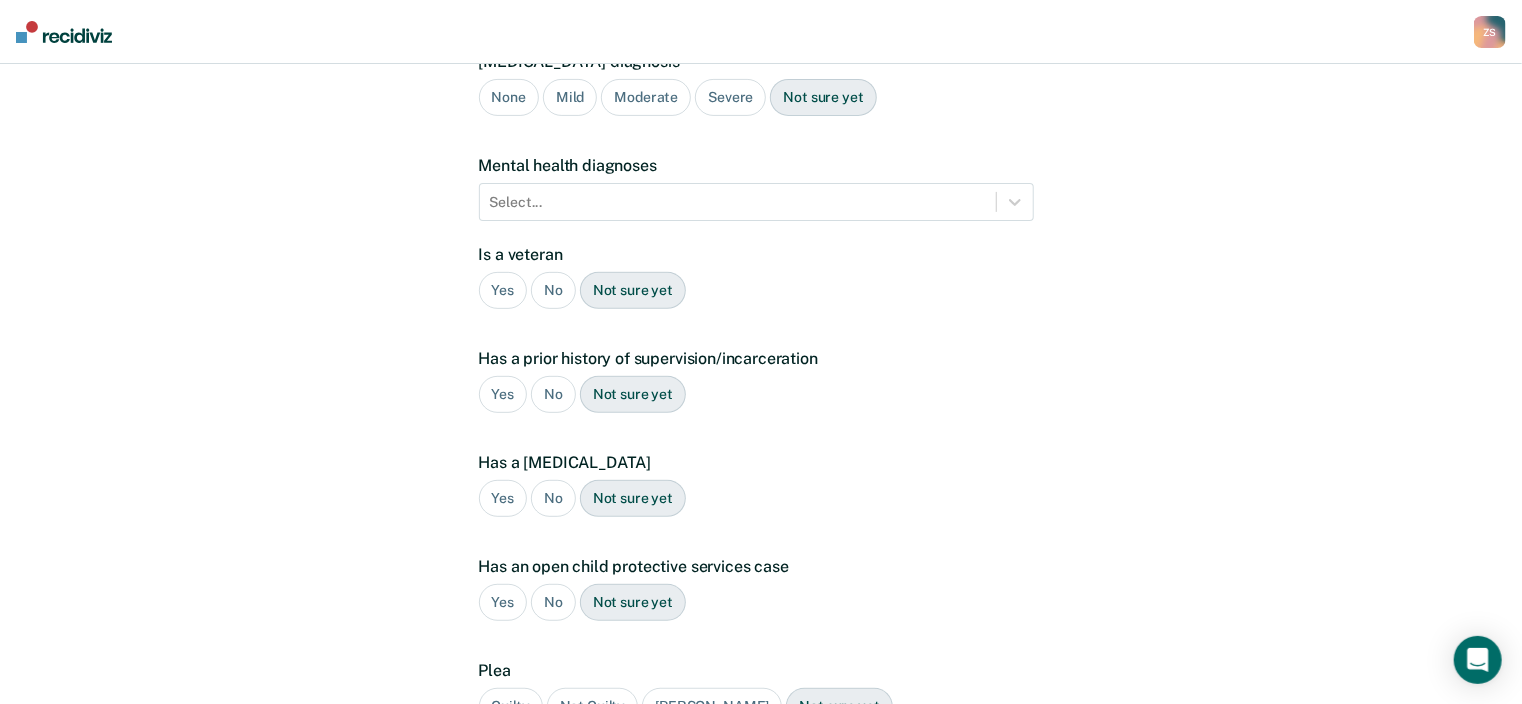 click on "No" at bounding box center (553, 290) 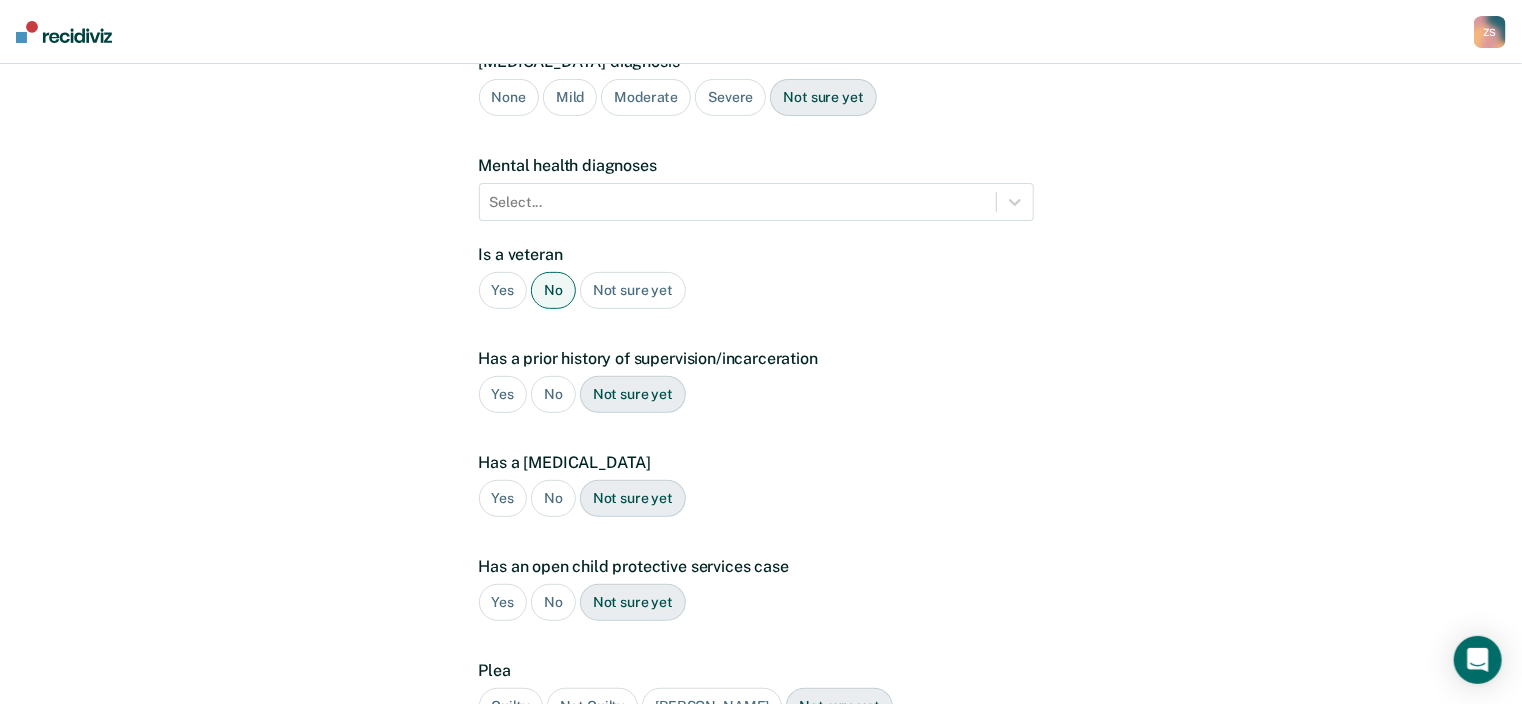click on "No" at bounding box center (553, 394) 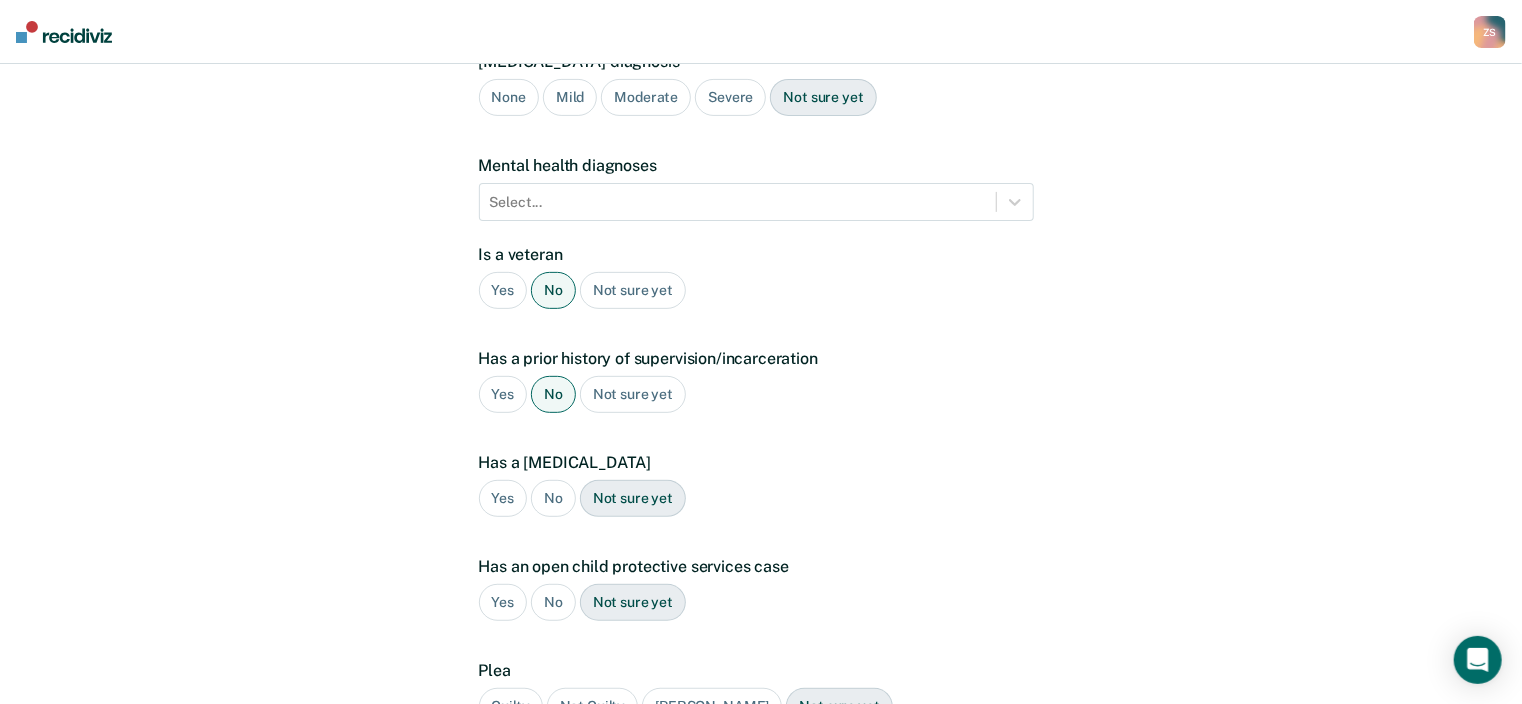 click on "No" at bounding box center (553, 498) 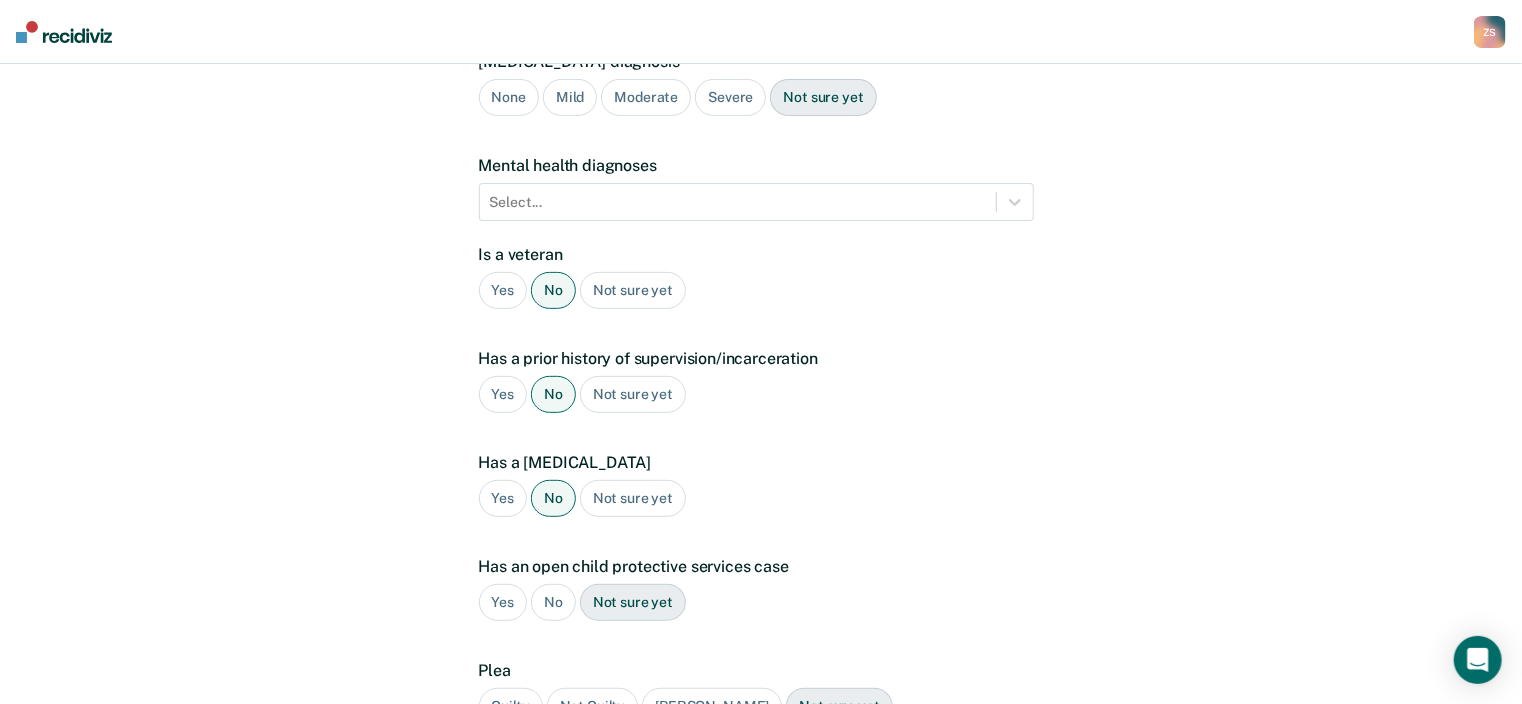 click on "No" at bounding box center (553, 602) 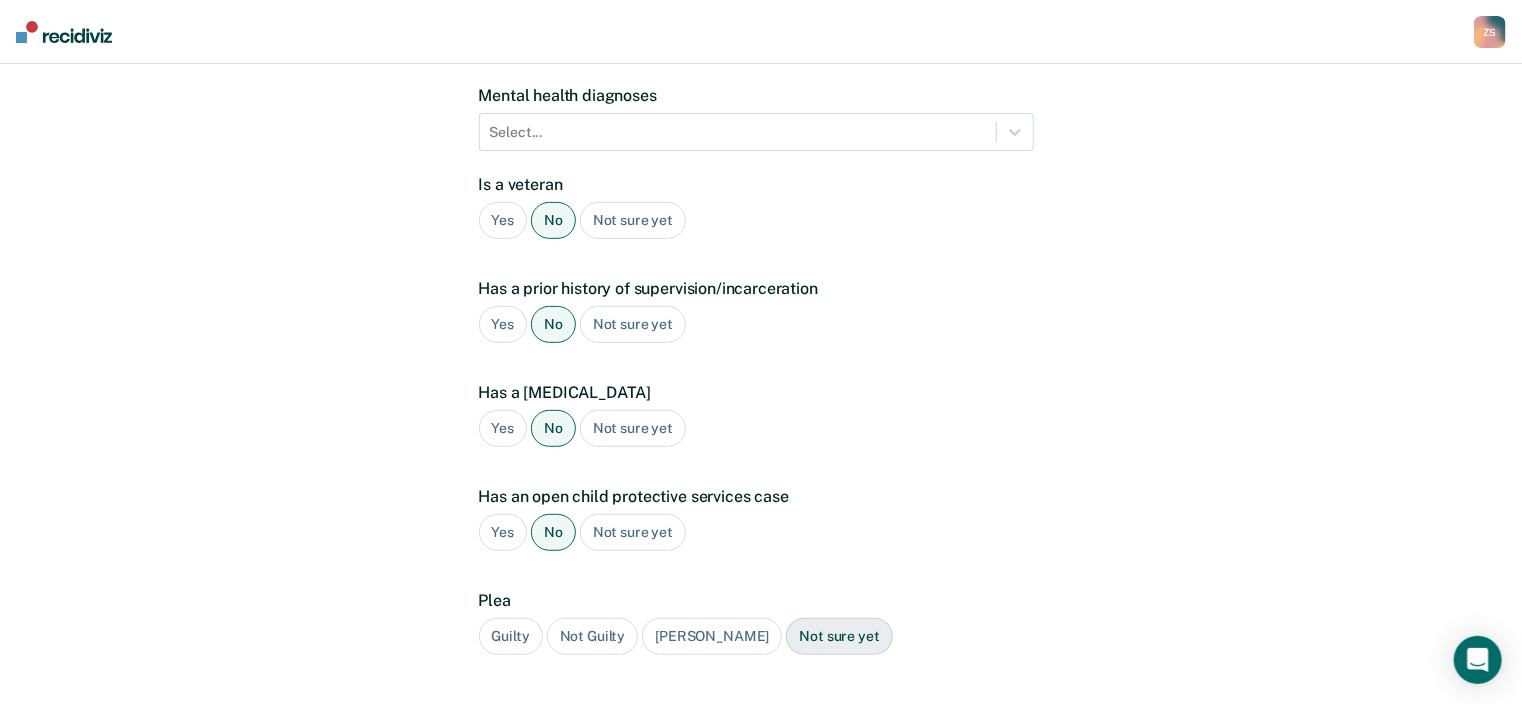 scroll, scrollTop: 414, scrollLeft: 0, axis: vertical 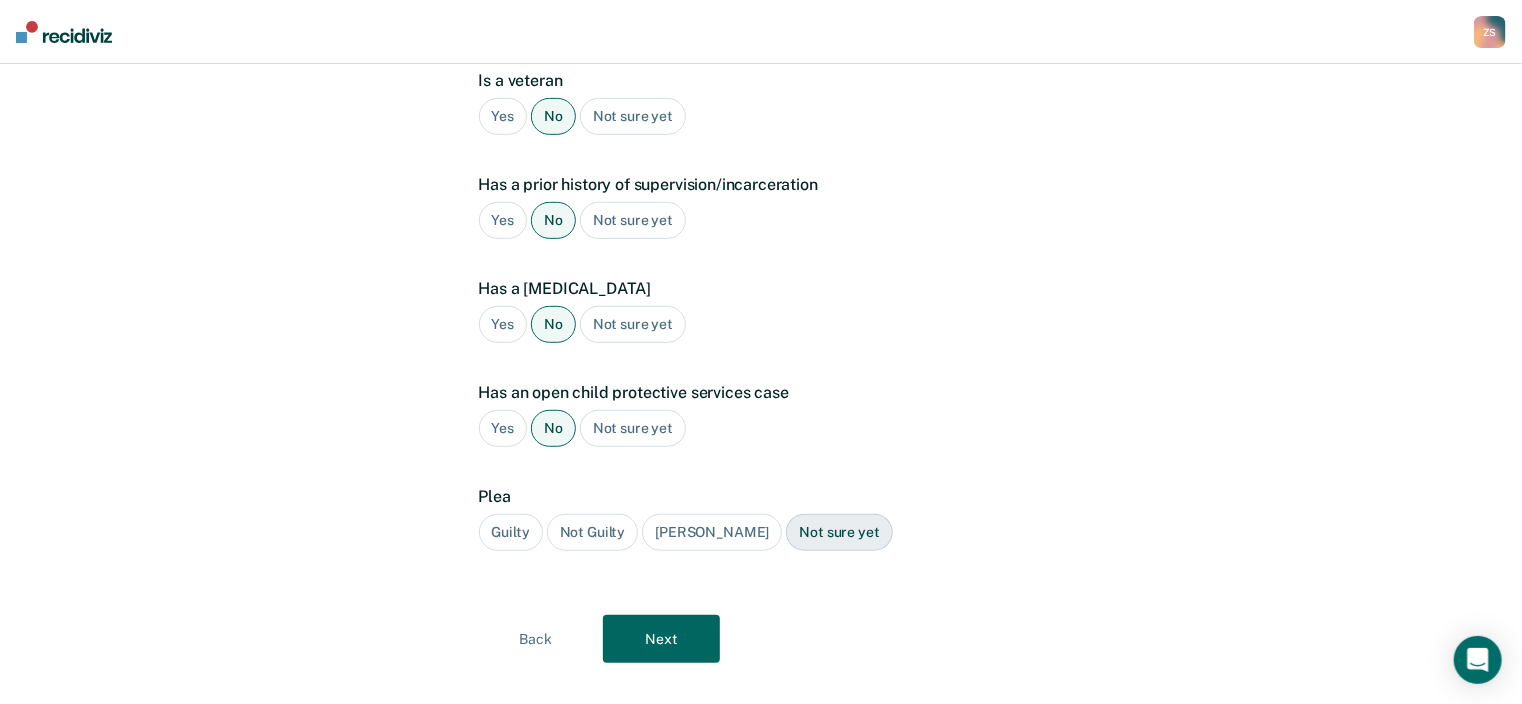 click on "Guilty" at bounding box center (511, 532) 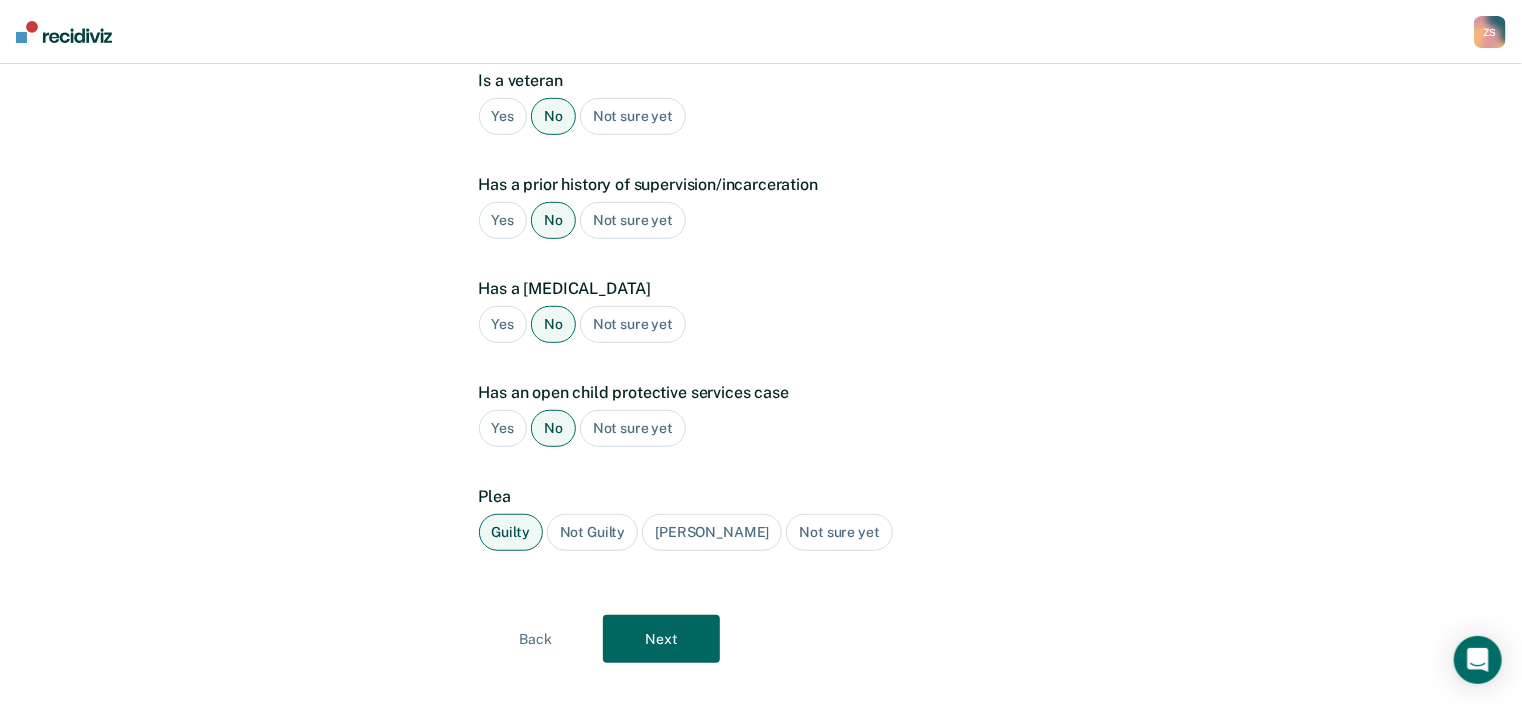 click on "Next" at bounding box center [661, 639] 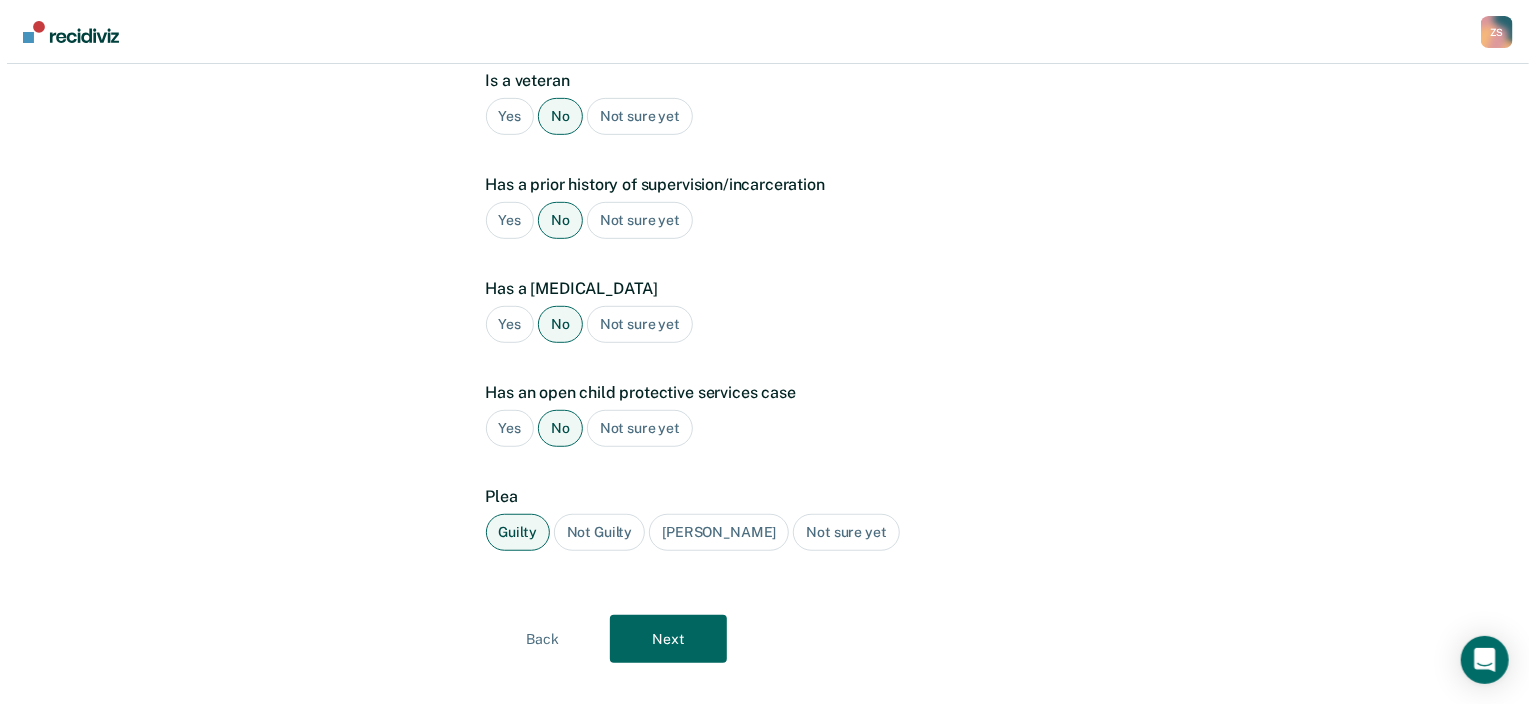 scroll, scrollTop: 0, scrollLeft: 0, axis: both 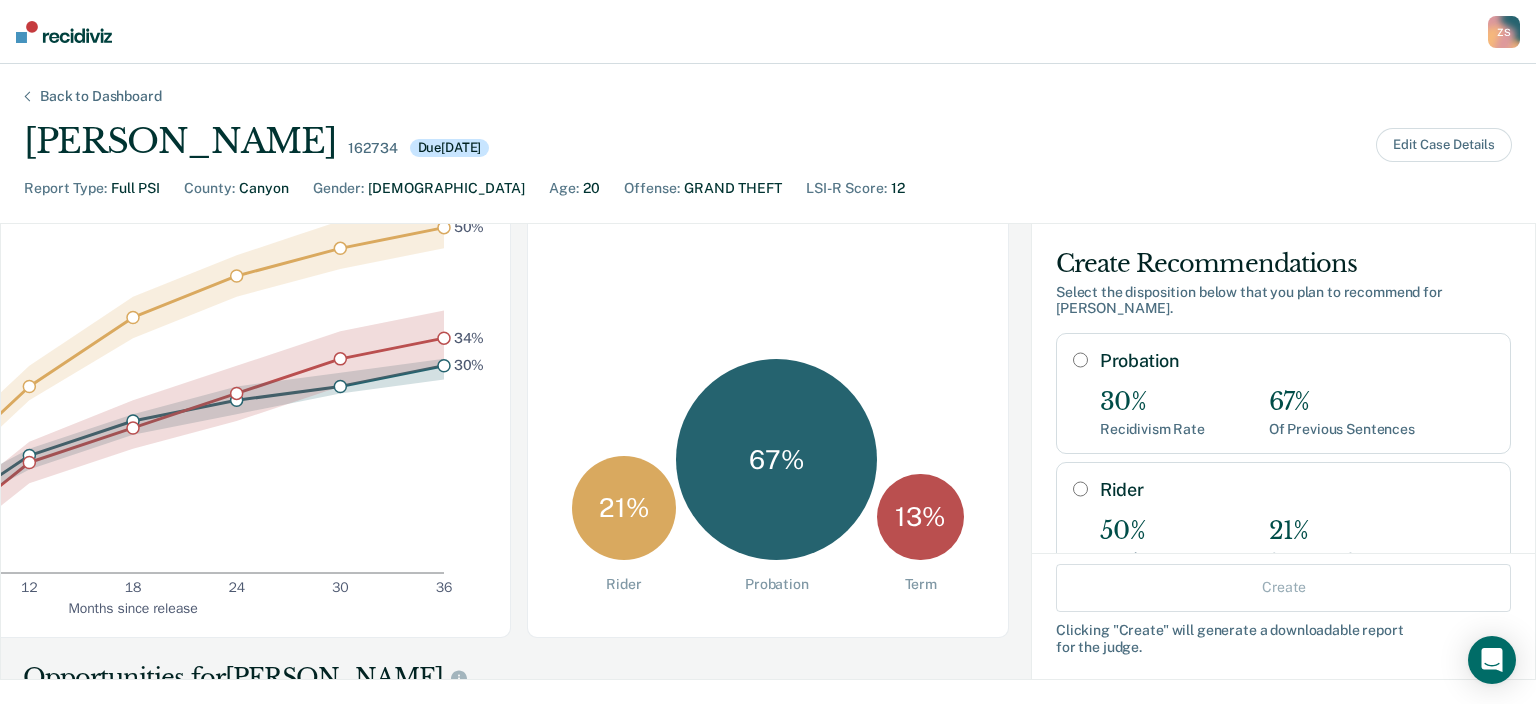 click on "Probation" at bounding box center [1080, 360] 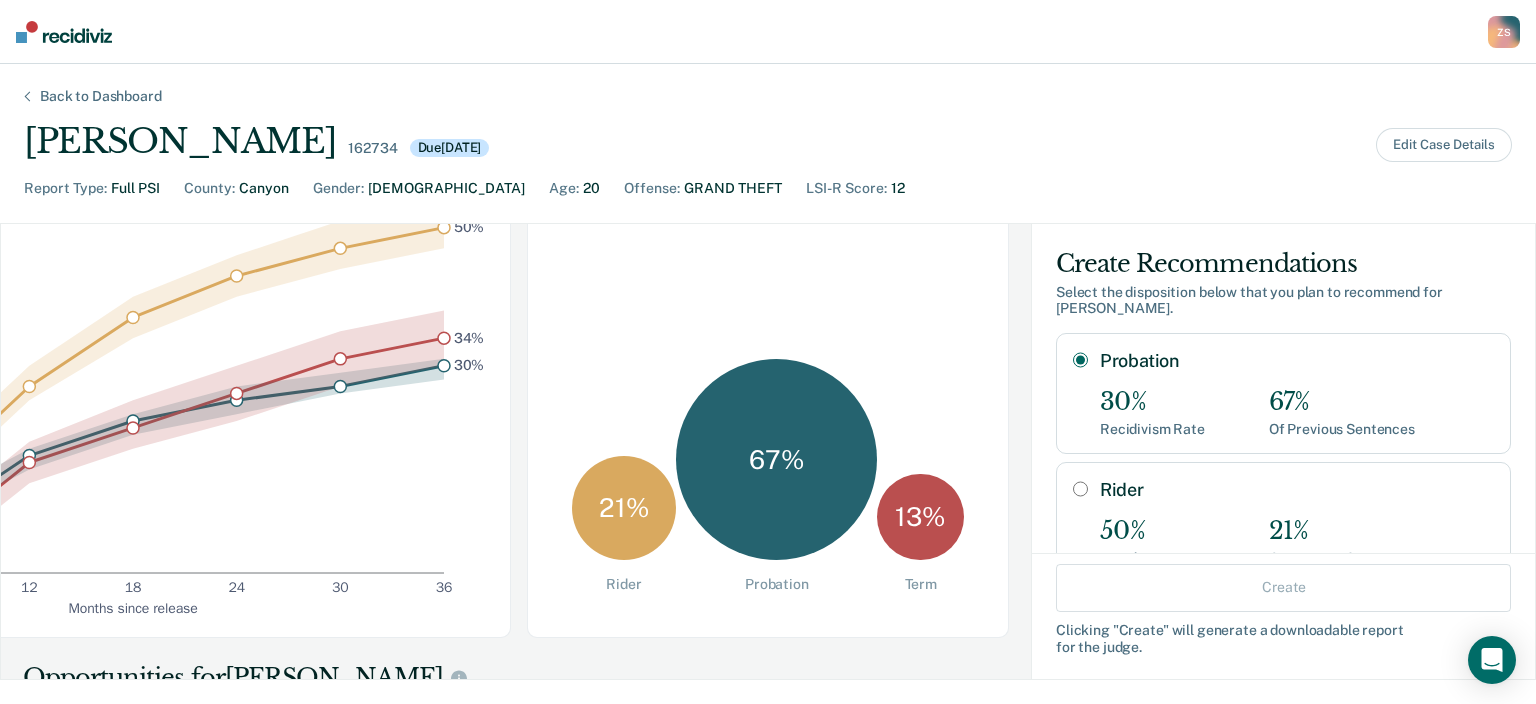 radio on "true" 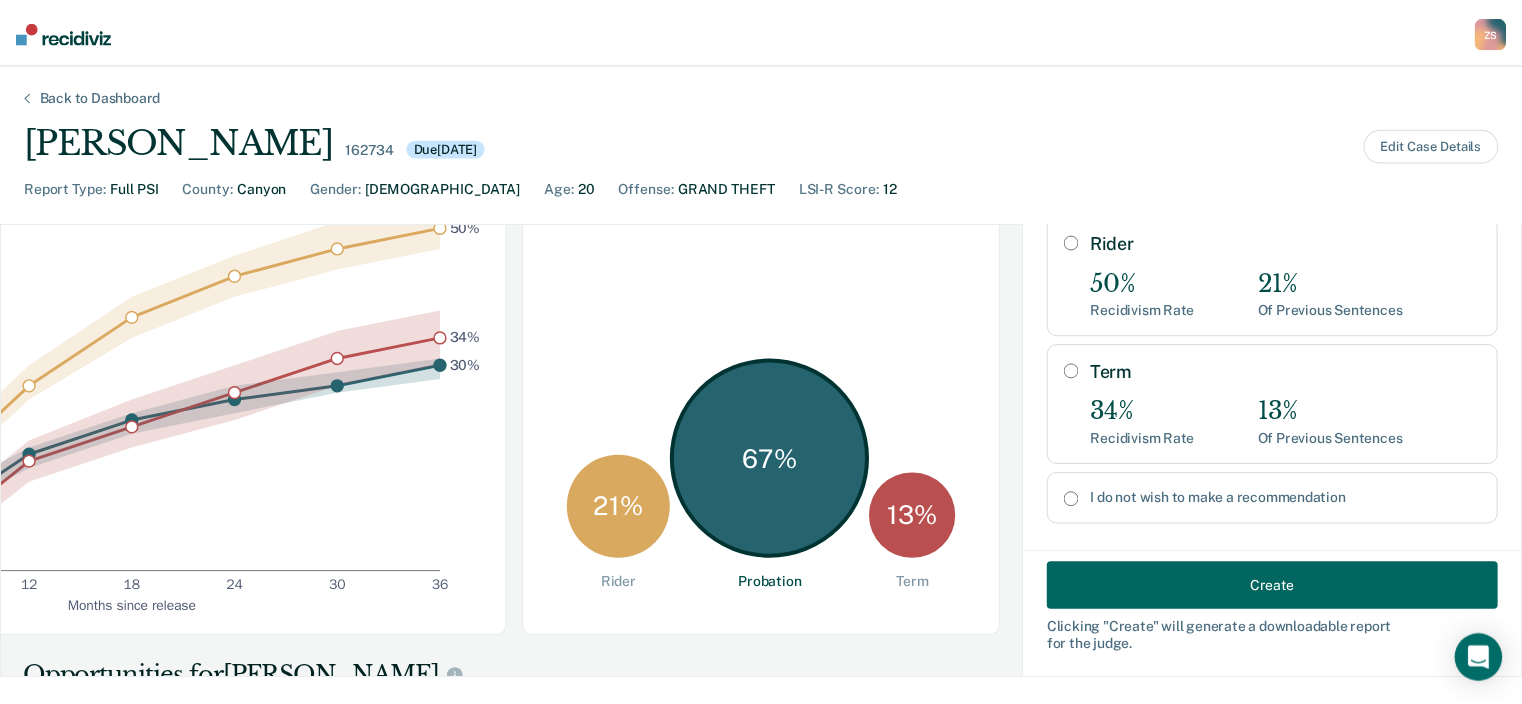 scroll, scrollTop: 308, scrollLeft: 0, axis: vertical 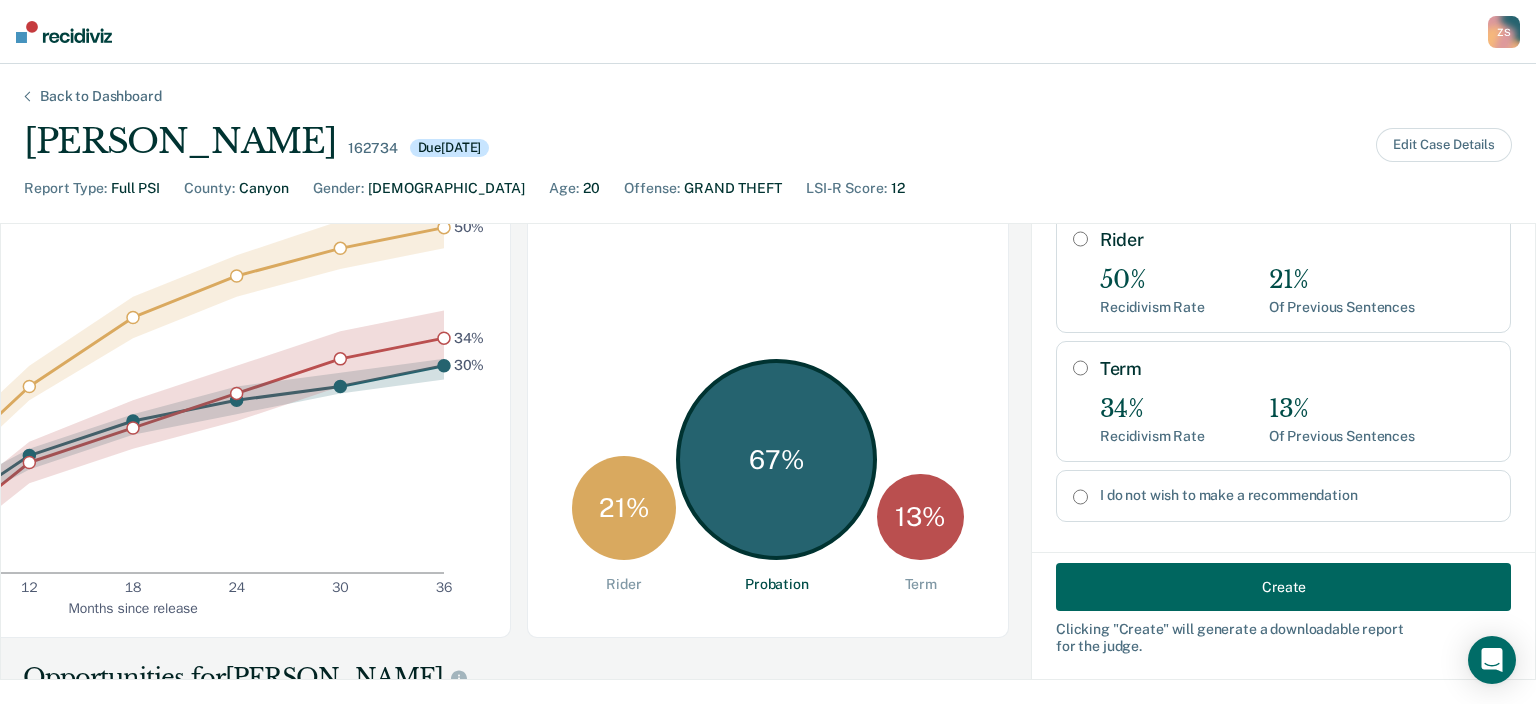 click on "Create" at bounding box center (1283, 587) 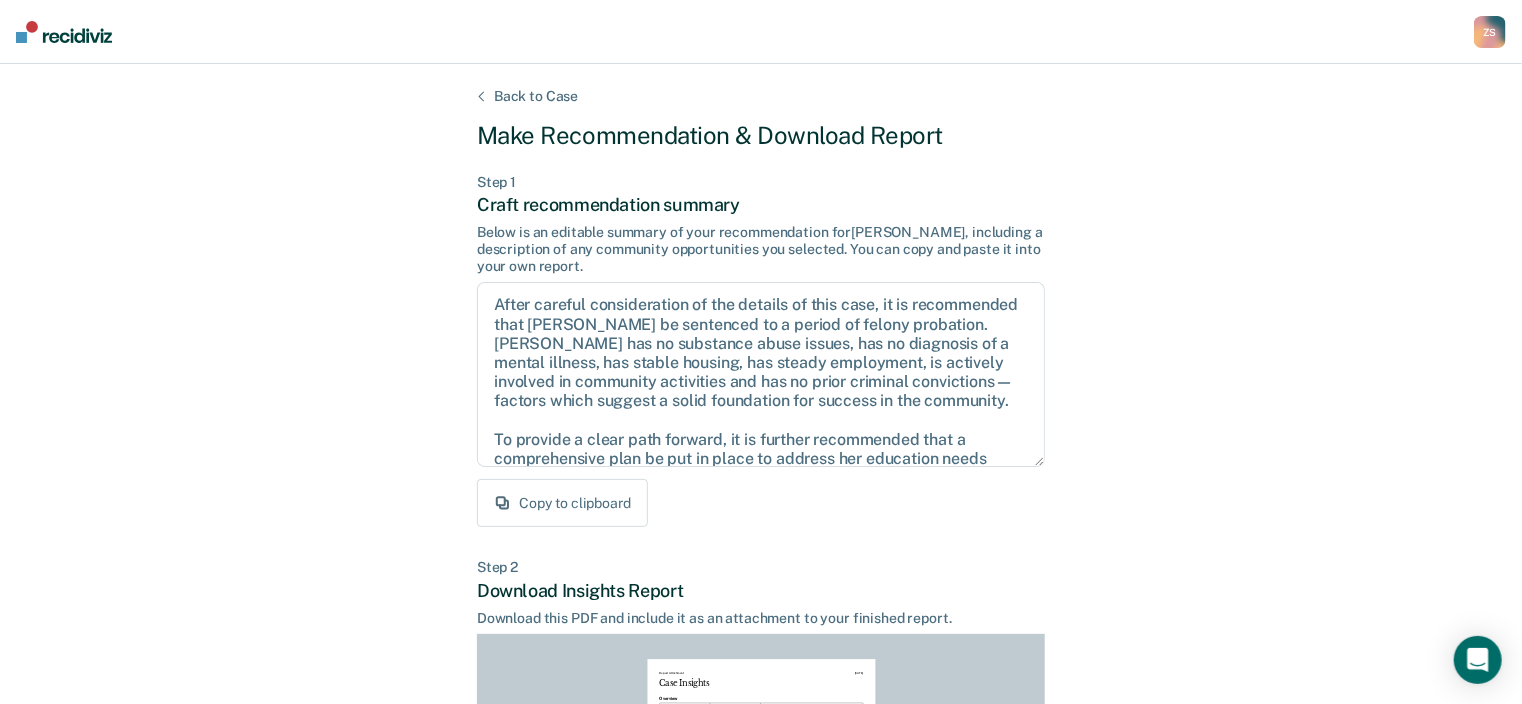 scroll, scrollTop: 309, scrollLeft: 0, axis: vertical 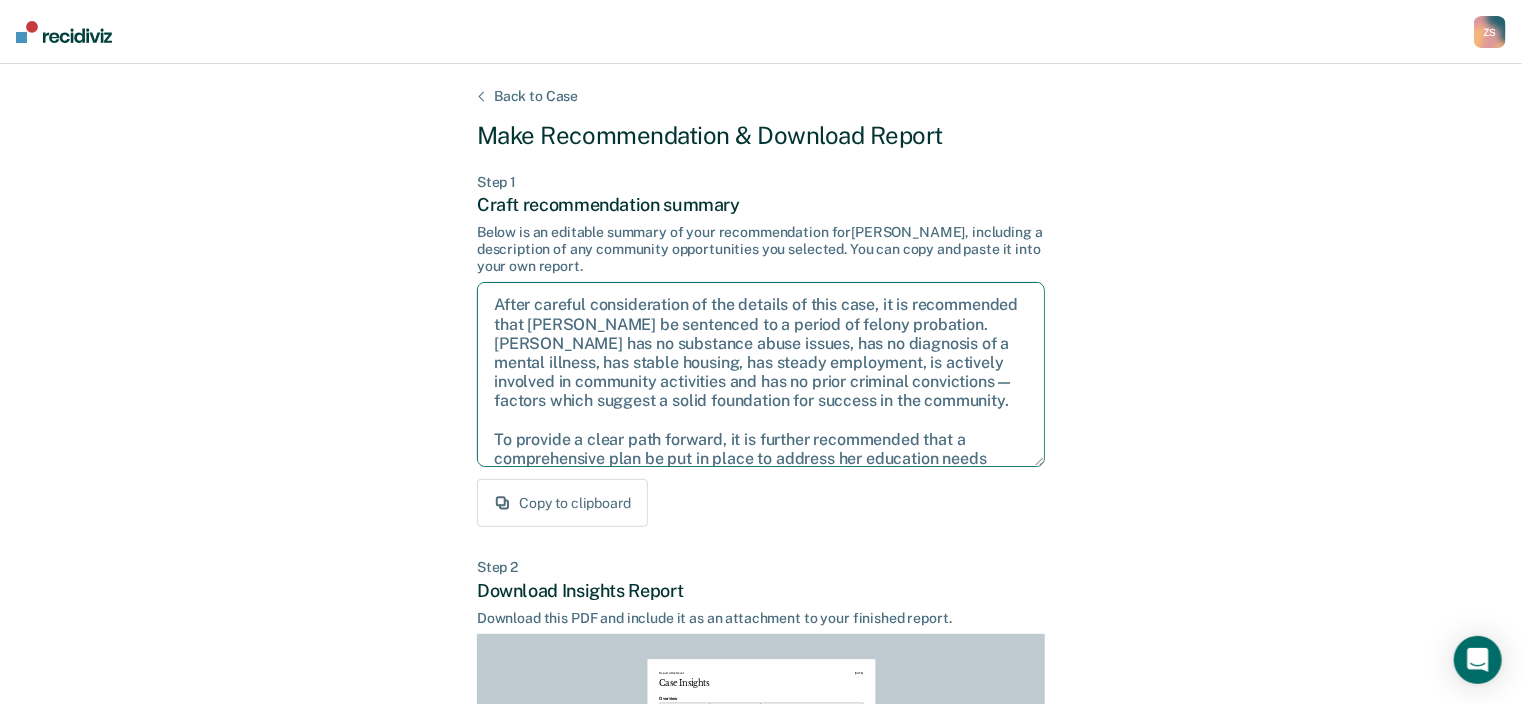 click on "After careful consideration of the details of this case, it is recommended that Ms. Baker be sentenced to a period of felony probation. Ms. Baker has no substance abuse issues, has no diagnosis of a mental illness, has stable housing, has steady employment, is actively involved in community activities and has no prior criminal convictions—factors which suggest a solid foundation for success in the community.
To provide a clear path forward, it is further recommended that a comprehensive plan be put in place to address her education needs while on supervision.
Given this support and structure, it is hoped that Ms. Baker will make the changes necessary to build a more stable and productive future." at bounding box center (761, 374) 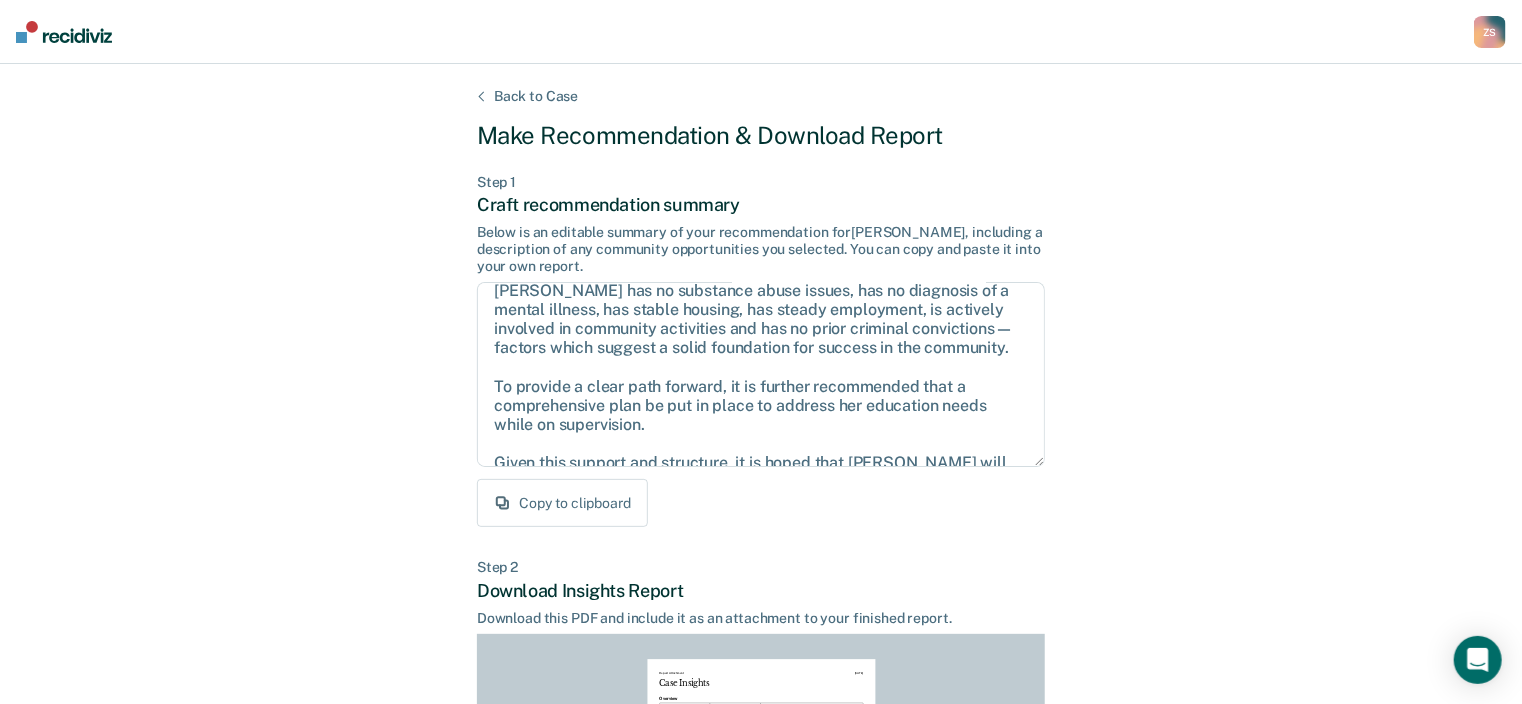 scroll, scrollTop: 109, scrollLeft: 0, axis: vertical 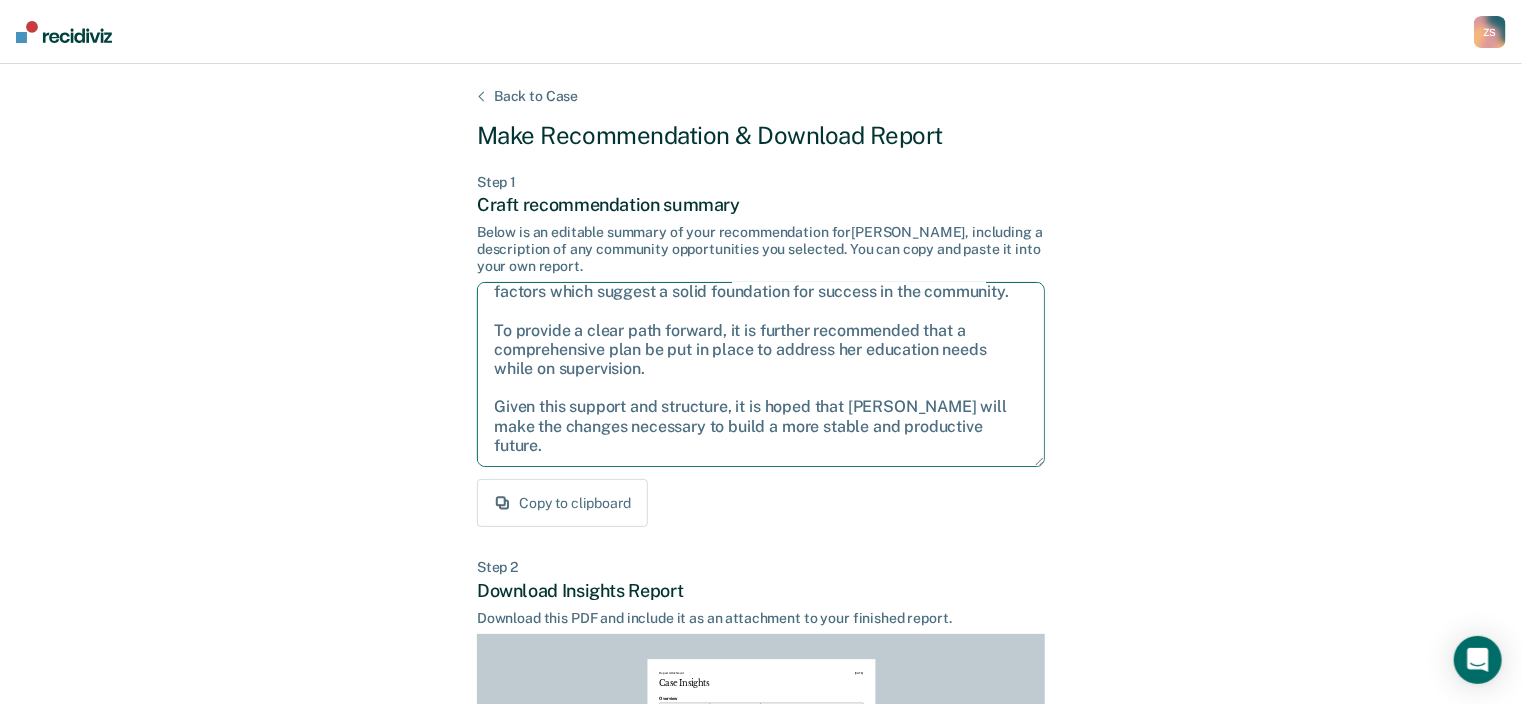 drag, startPoint x: 954, startPoint y: 350, endPoint x: 660, endPoint y: 384, distance: 295.95944 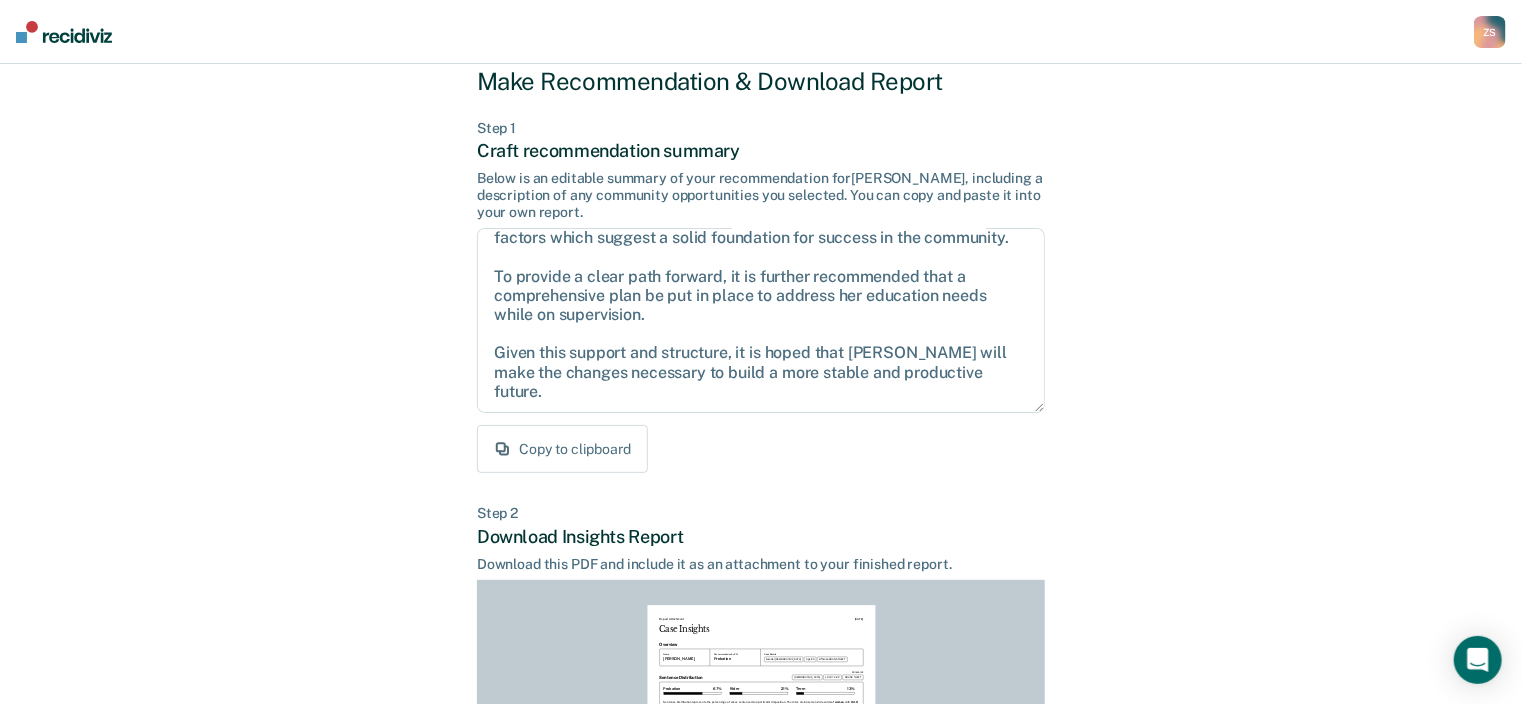 scroll, scrollTop: 80, scrollLeft: 0, axis: vertical 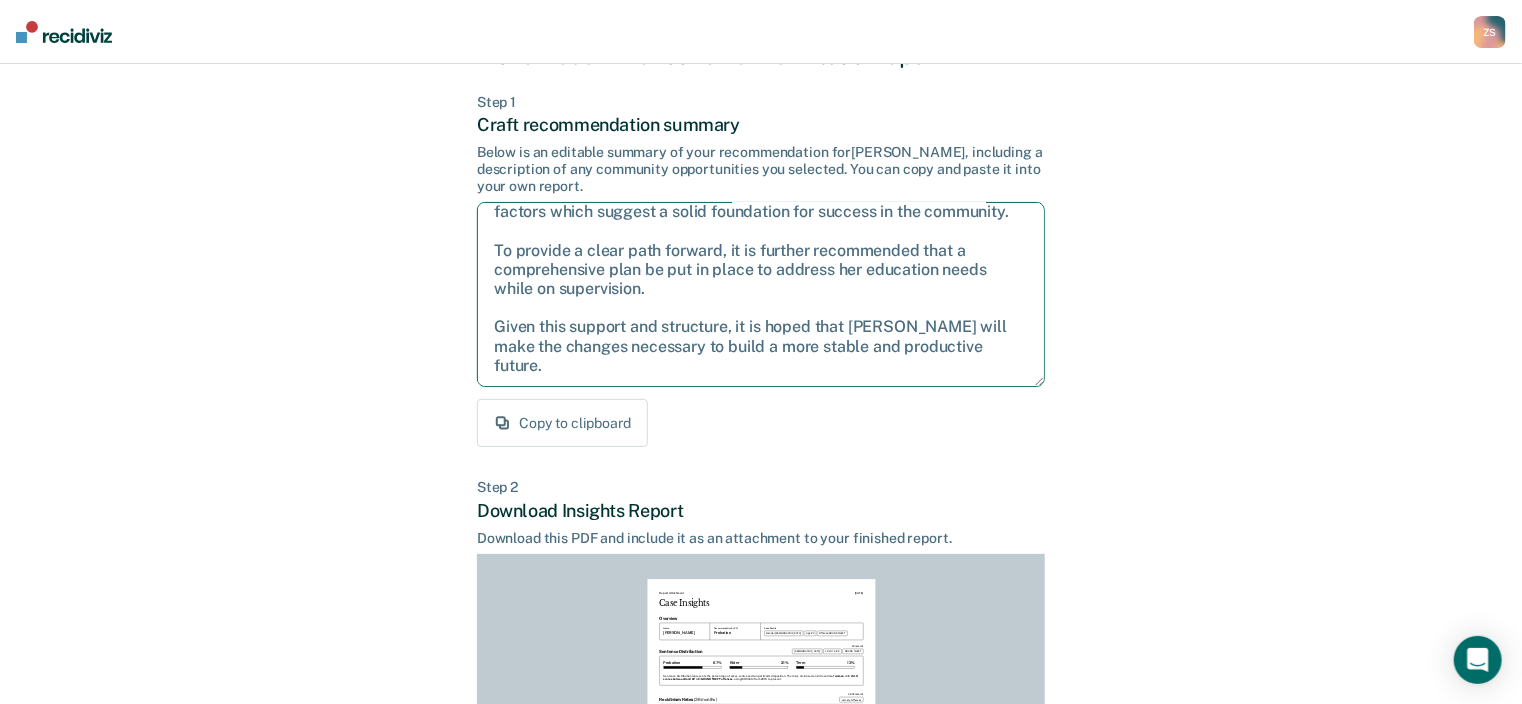 drag, startPoint x: 992, startPoint y: 364, endPoint x: 925, endPoint y: 346, distance: 69.375786 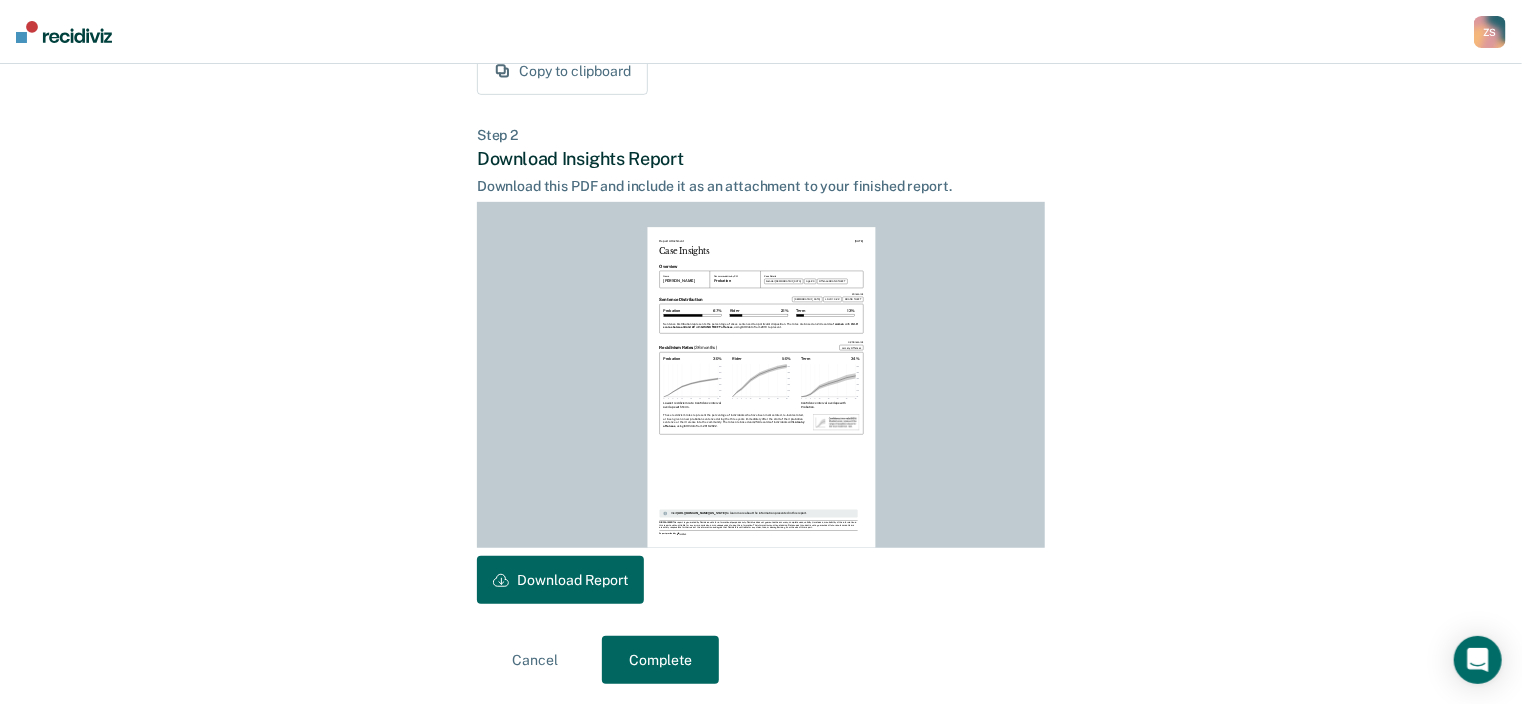 scroll, scrollTop: 436, scrollLeft: 0, axis: vertical 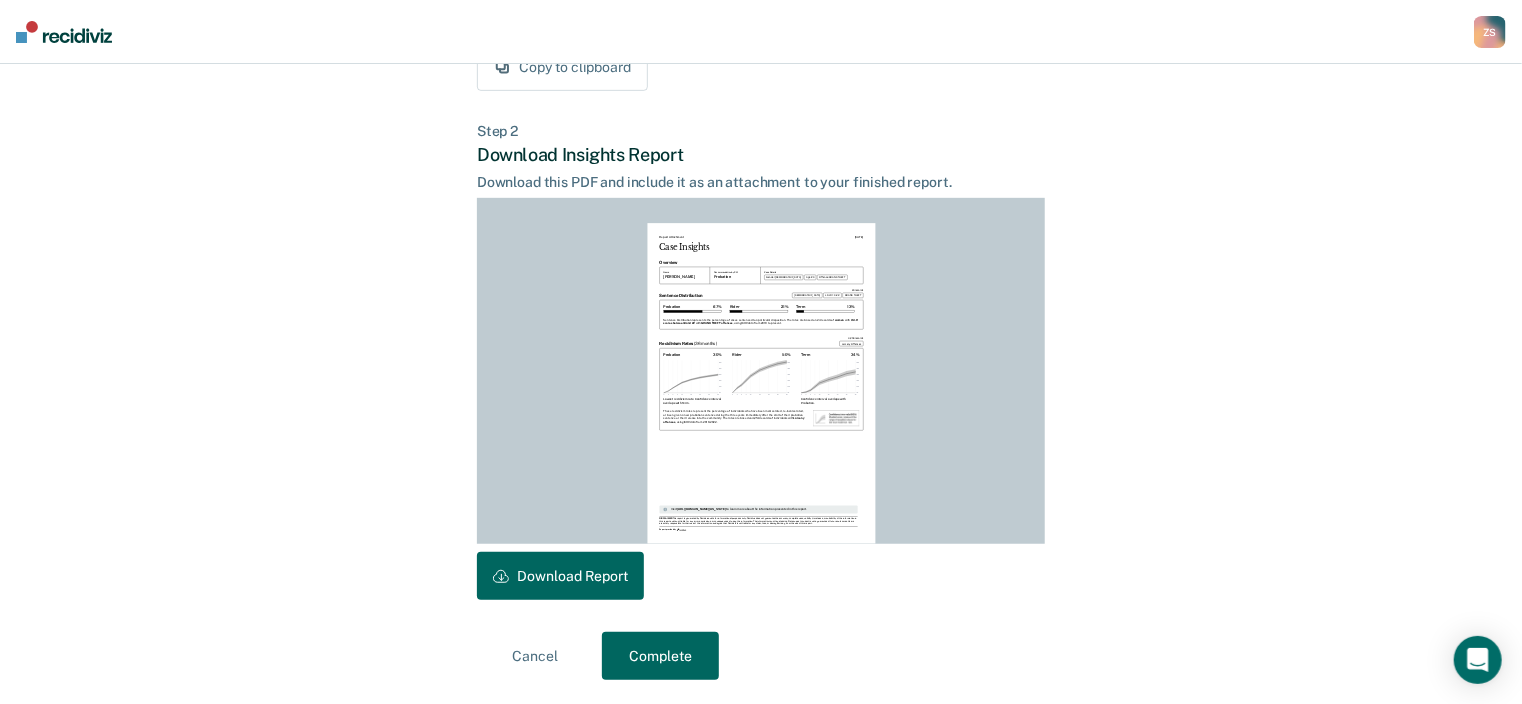 click on "Download Report" at bounding box center [560, 576] 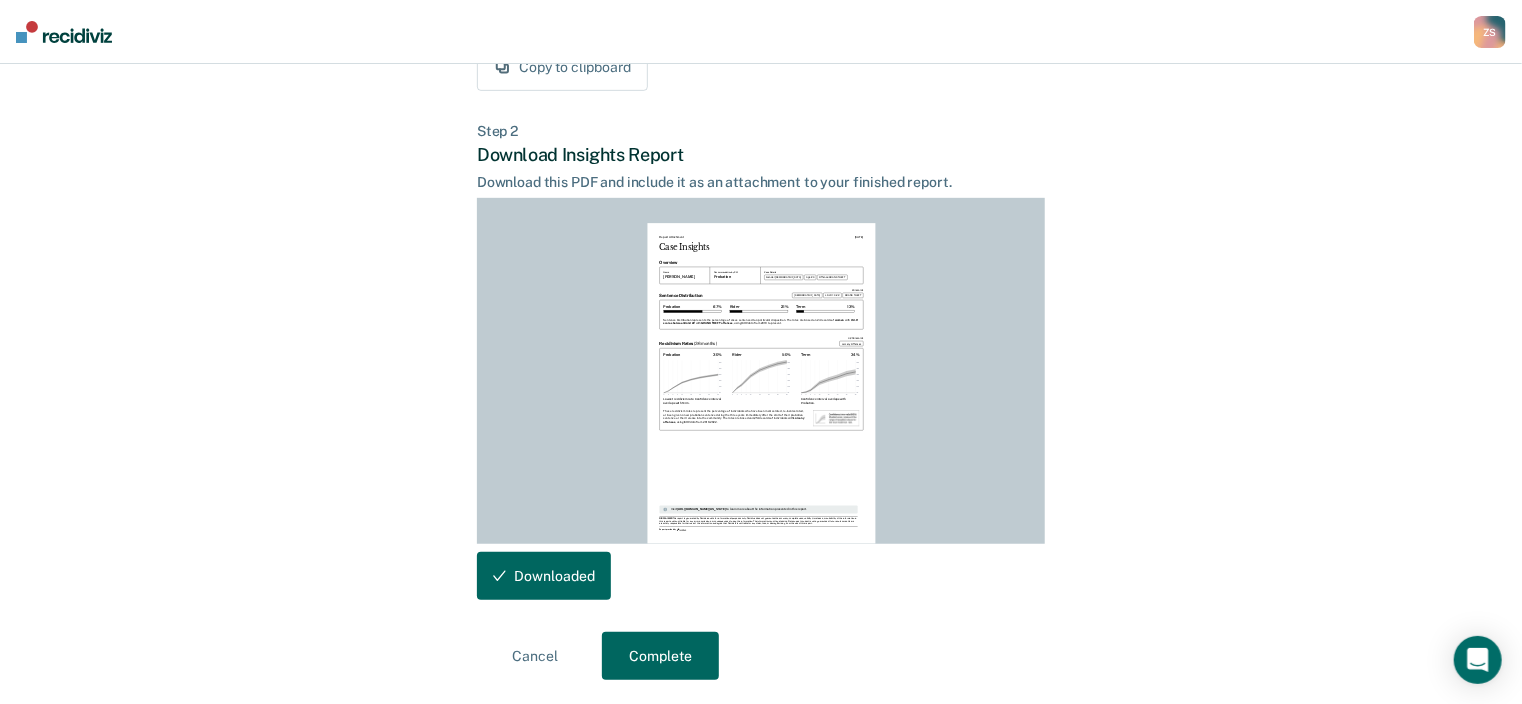 scroll, scrollTop: 0, scrollLeft: 0, axis: both 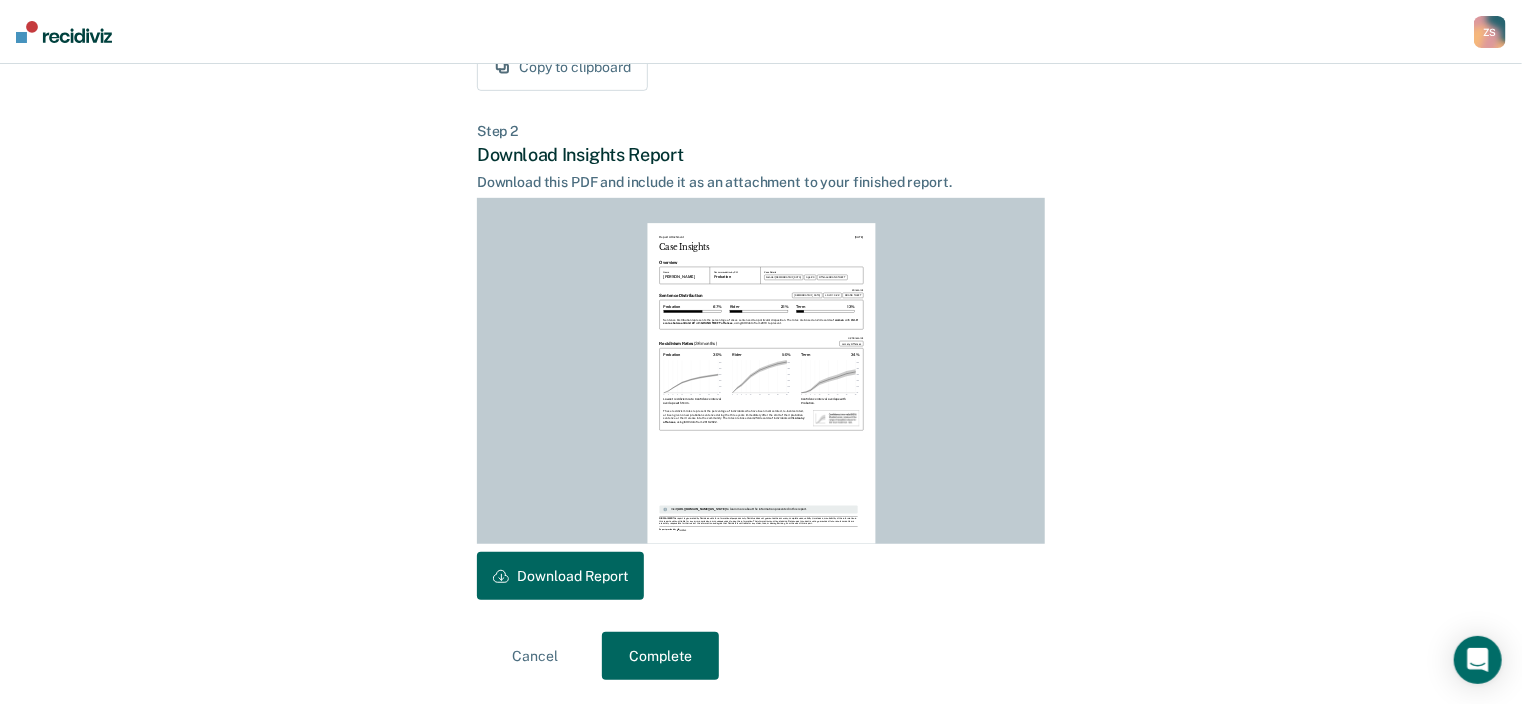 click on "Z S" at bounding box center (1490, 32) 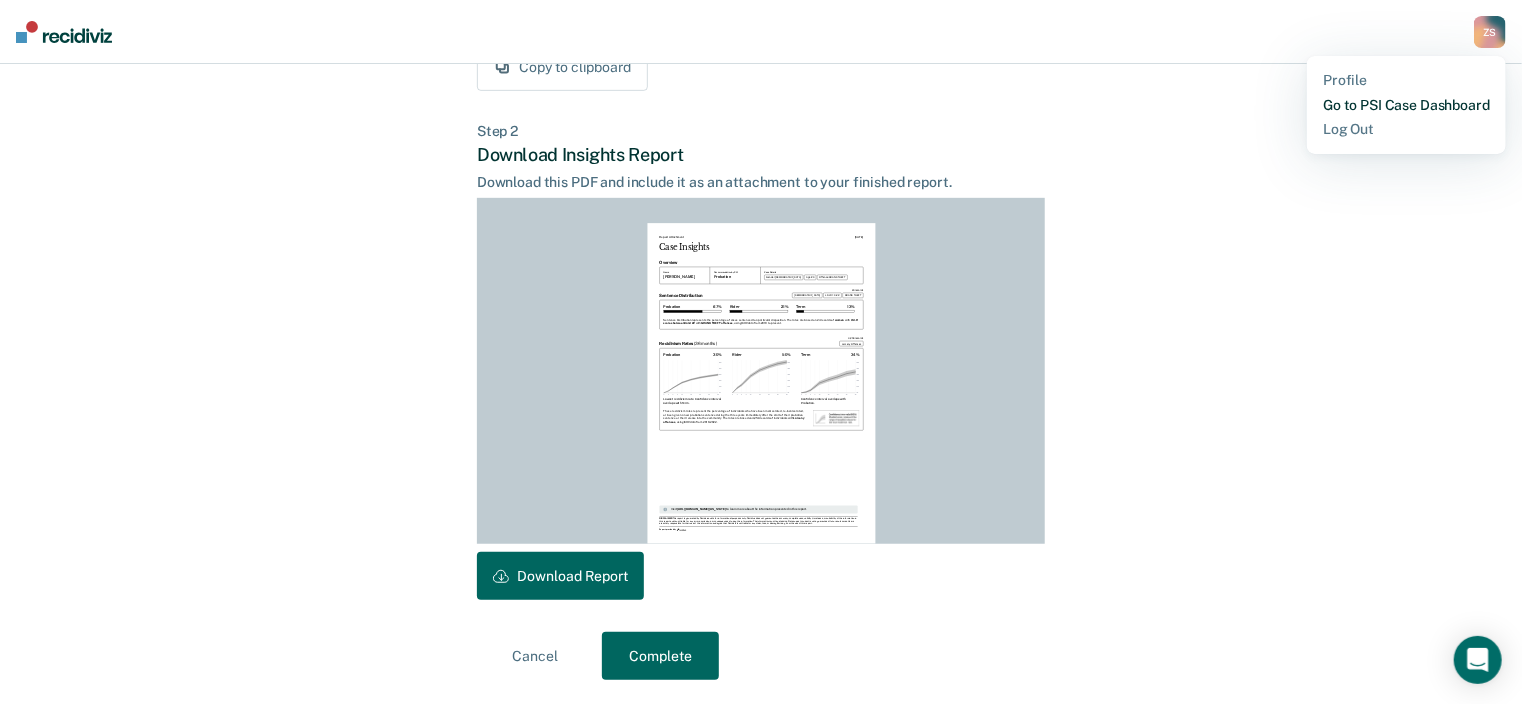 click on "Go to PSI Case Dashboard" at bounding box center [1406, 105] 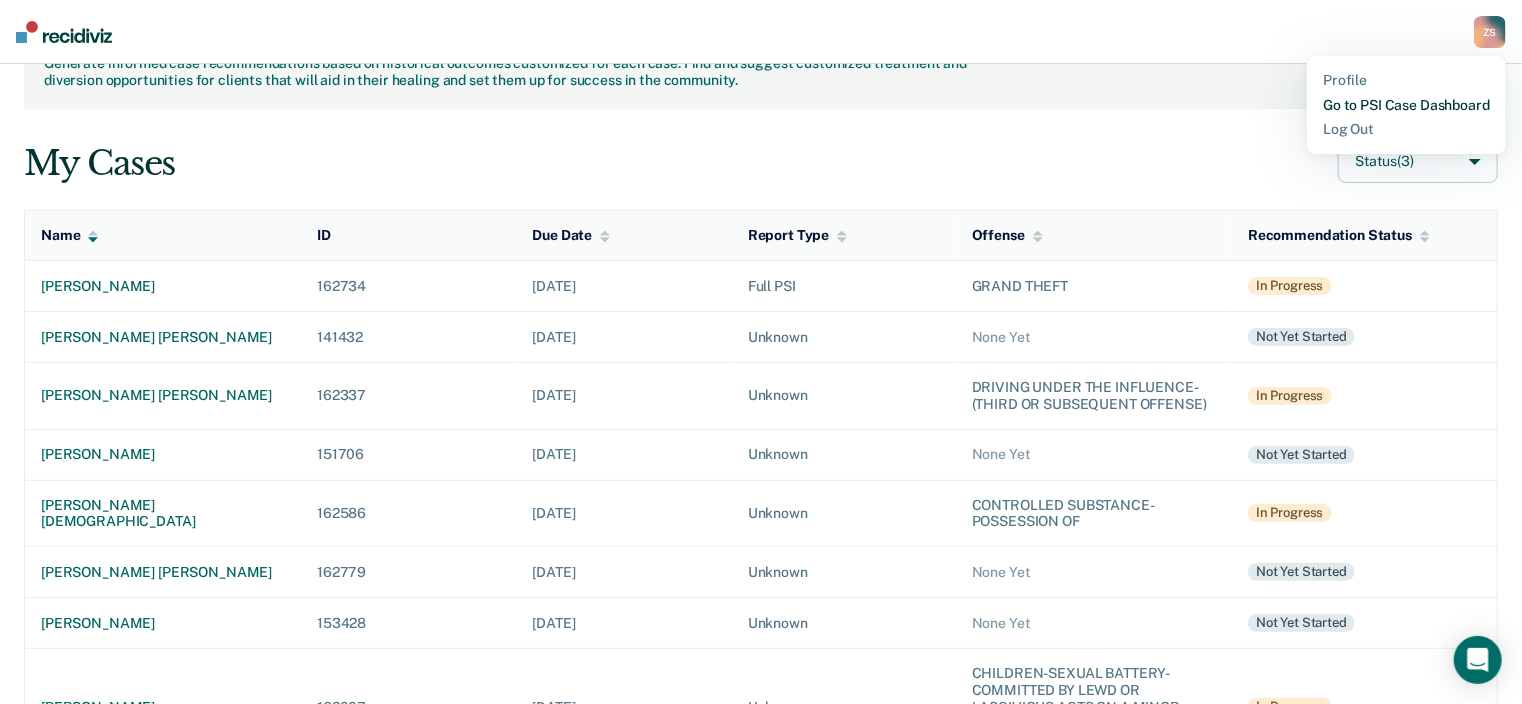 scroll, scrollTop: 0, scrollLeft: 0, axis: both 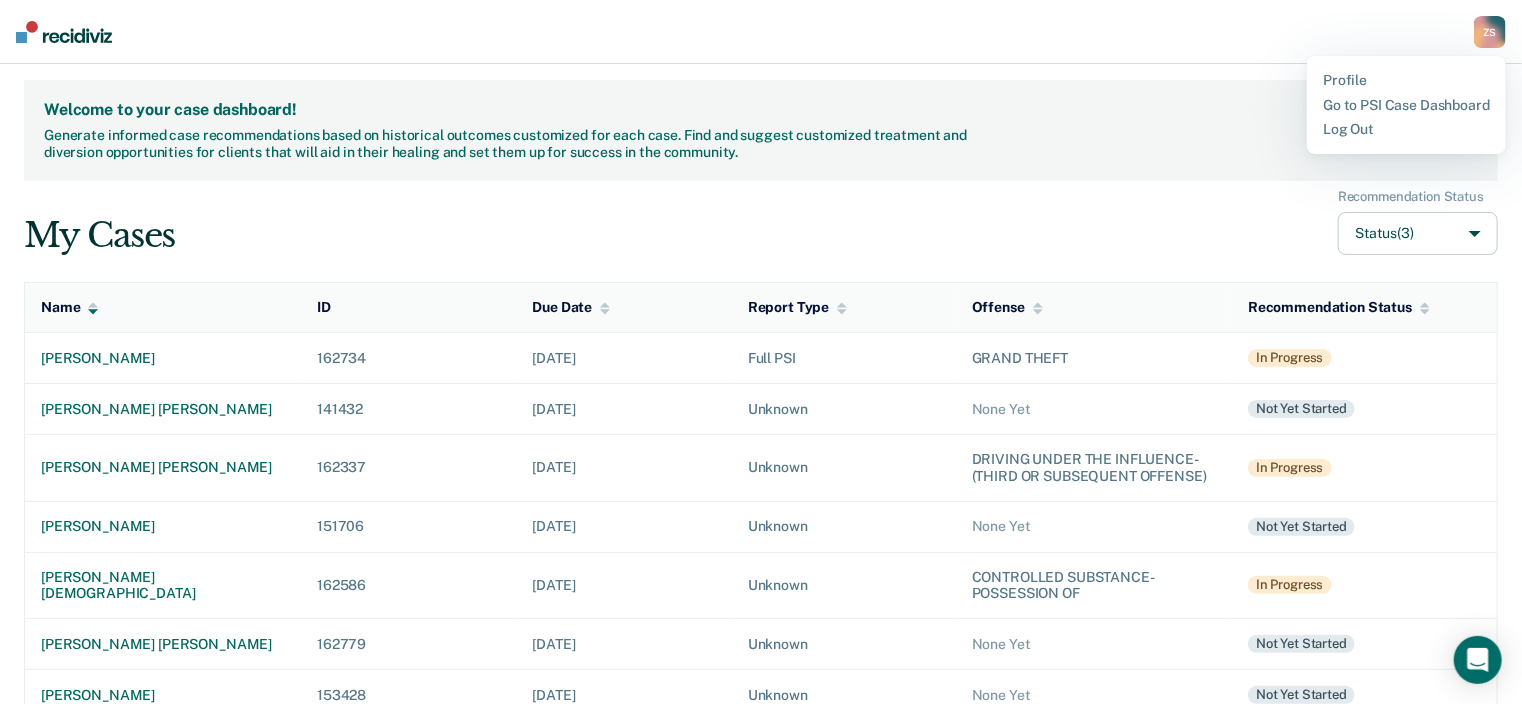 click on "Z S" at bounding box center (1490, 32) 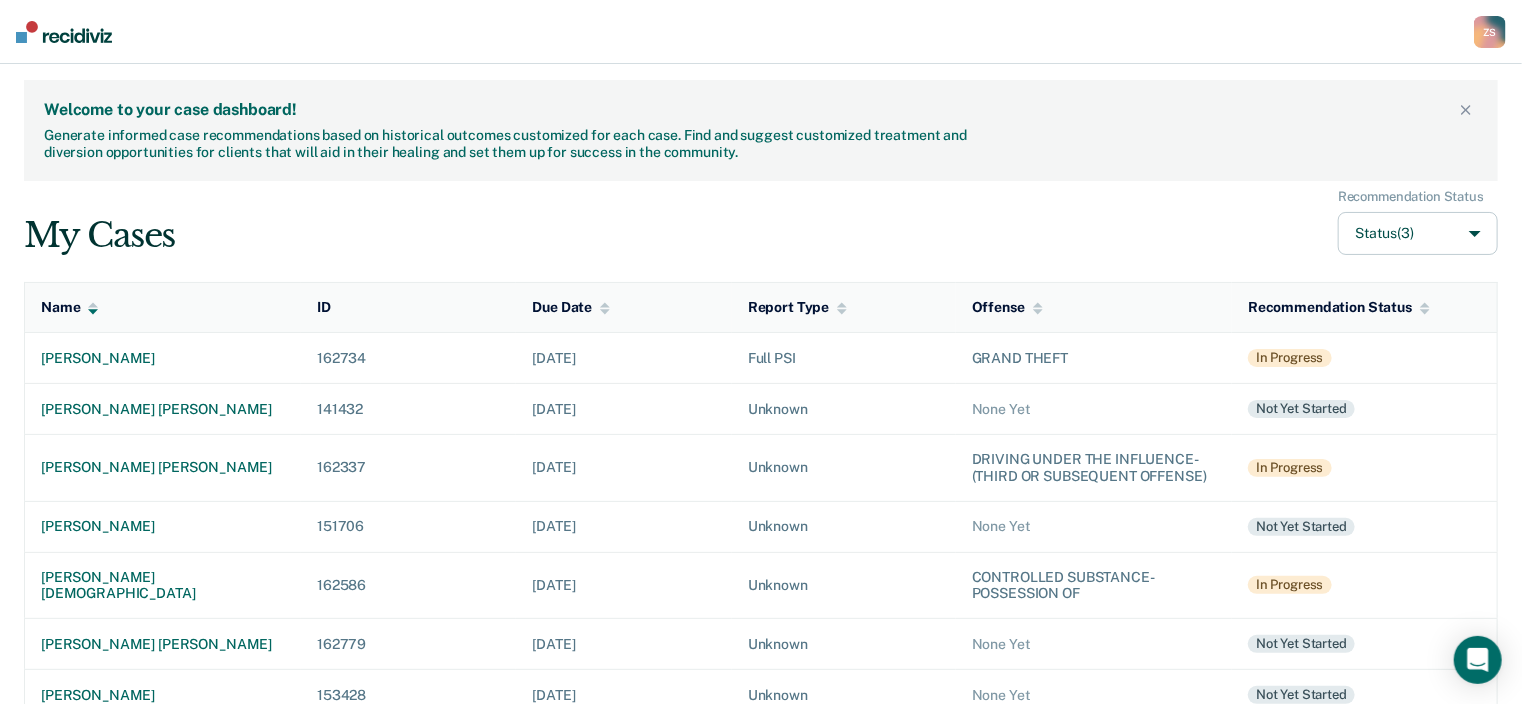 click on "Zucker, Shana Z S Profile Go to PSI Case Dashboard Log Out" at bounding box center [761, 32] 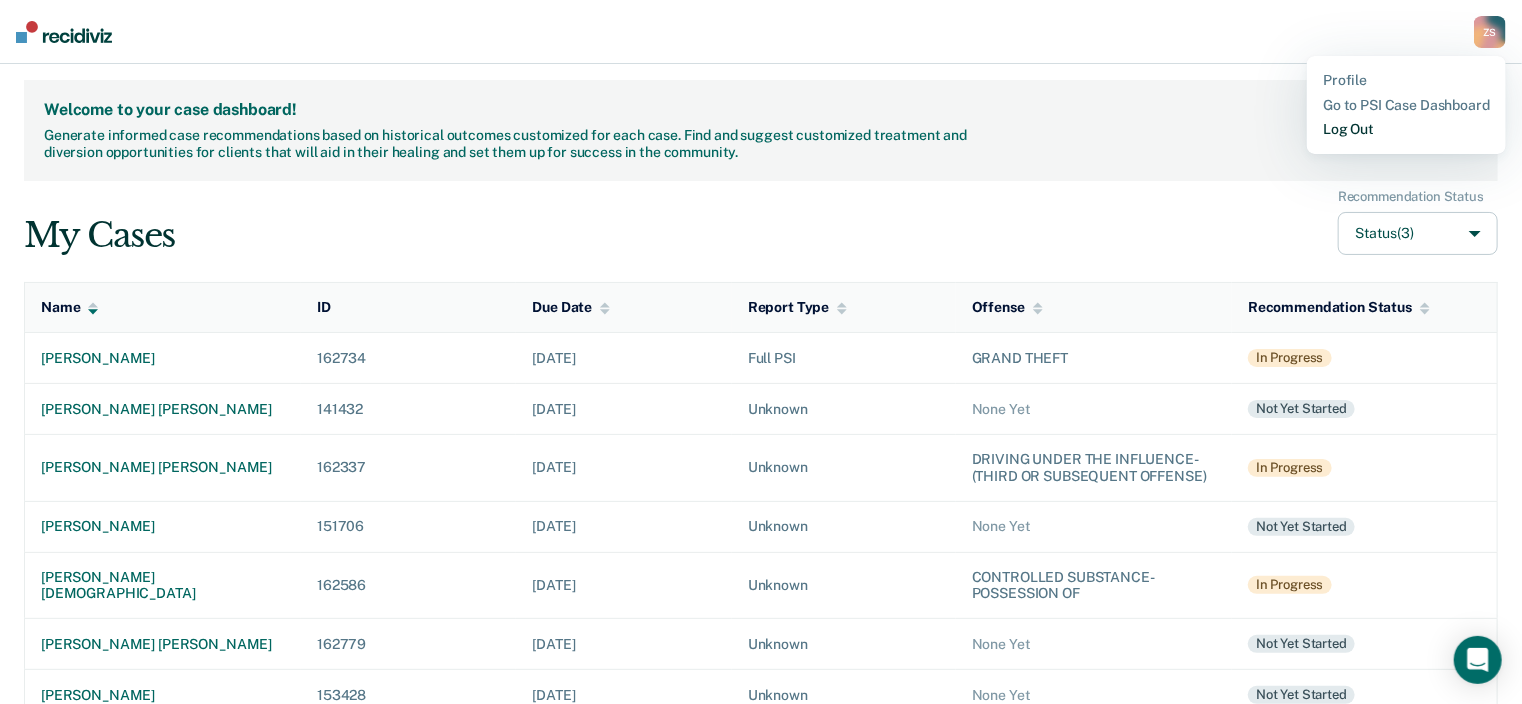 click on "Log Out" at bounding box center (1406, 129) 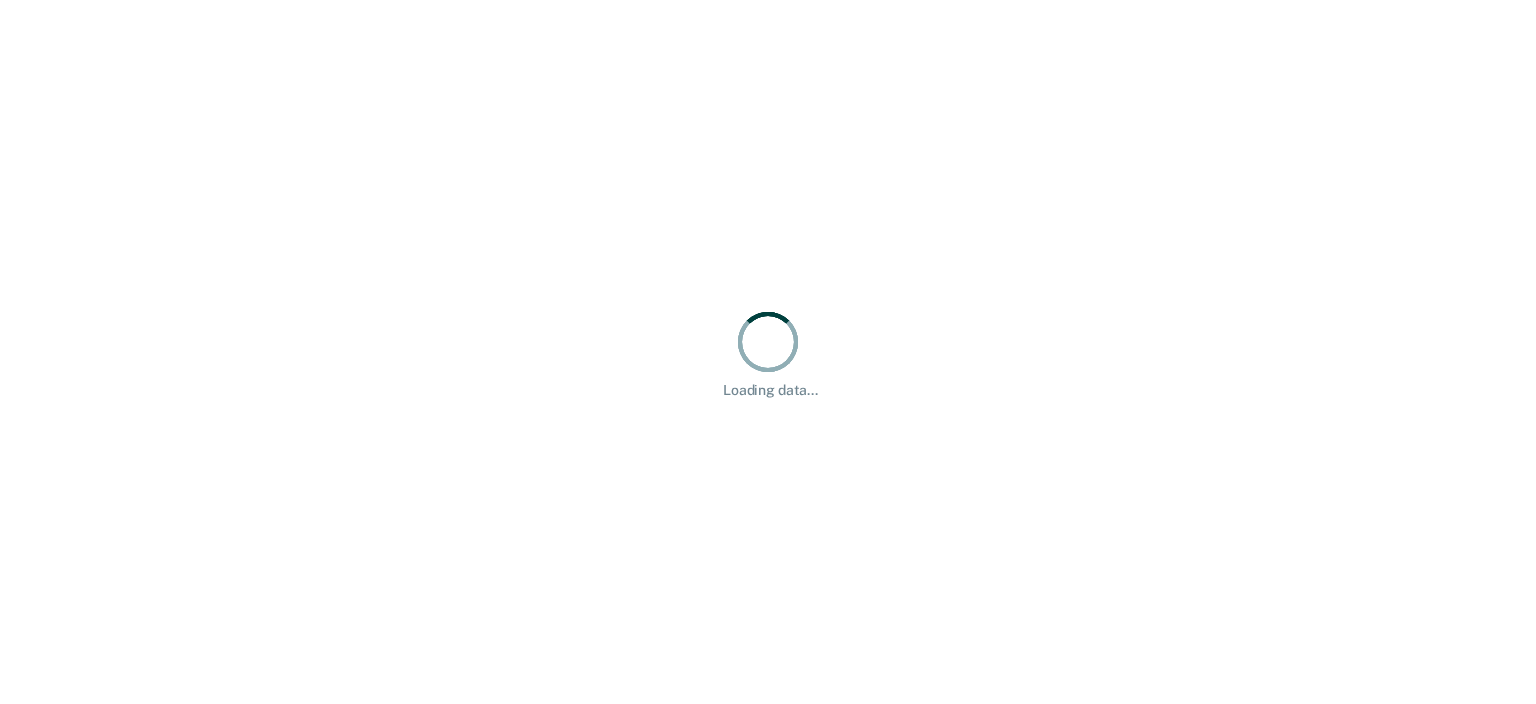 scroll, scrollTop: 0, scrollLeft: 0, axis: both 